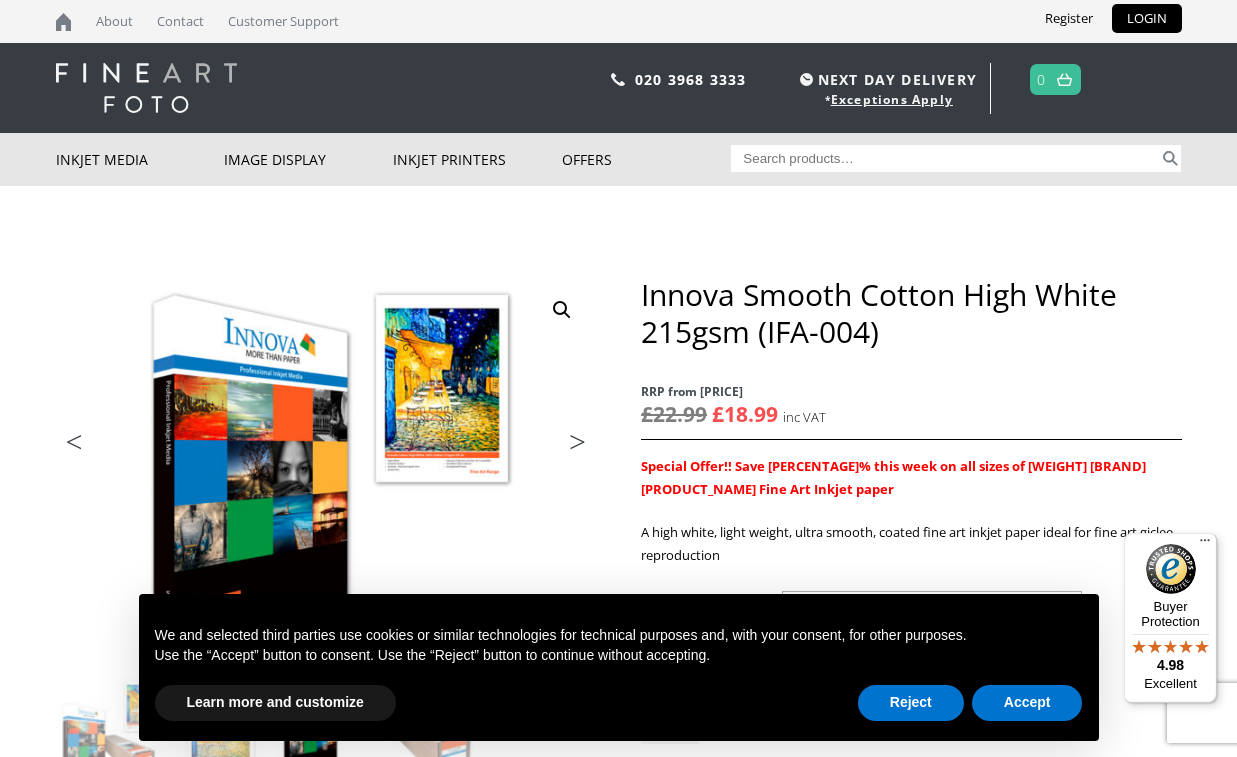 scroll, scrollTop: 135, scrollLeft: 0, axis: vertical 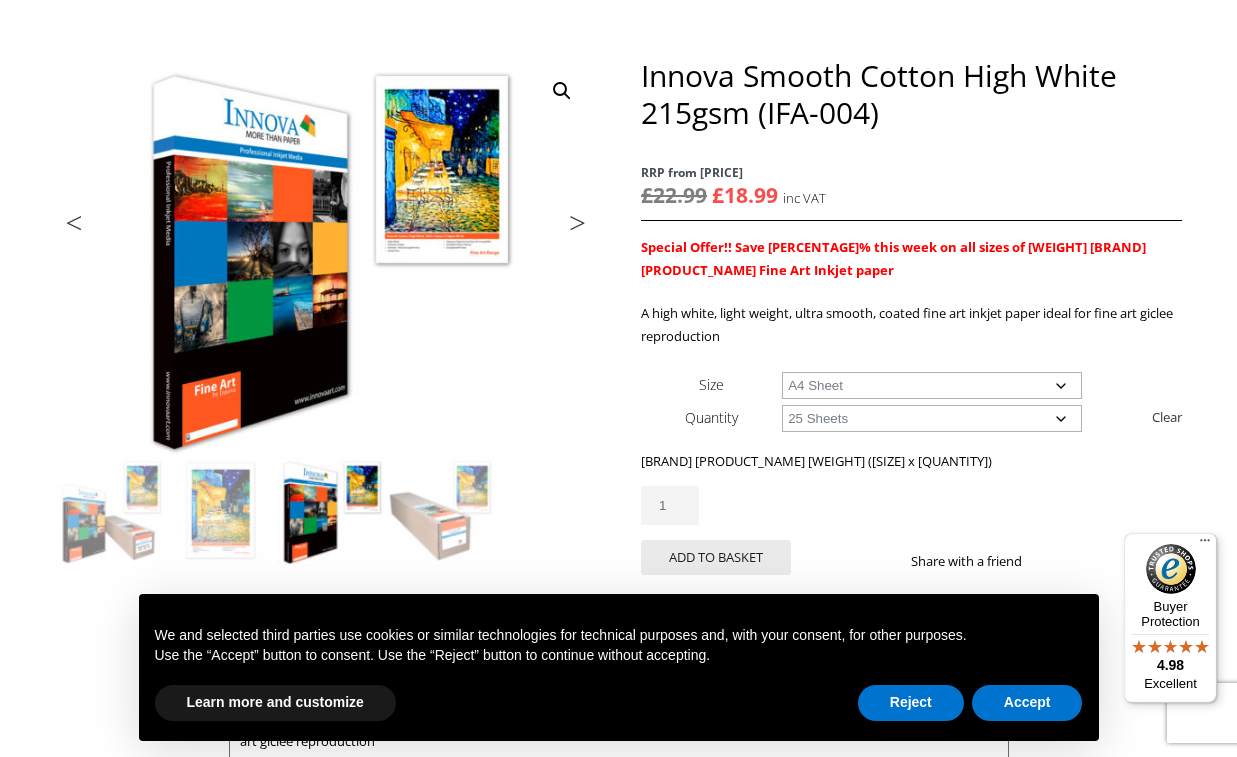 select on "a3-sheet-2" 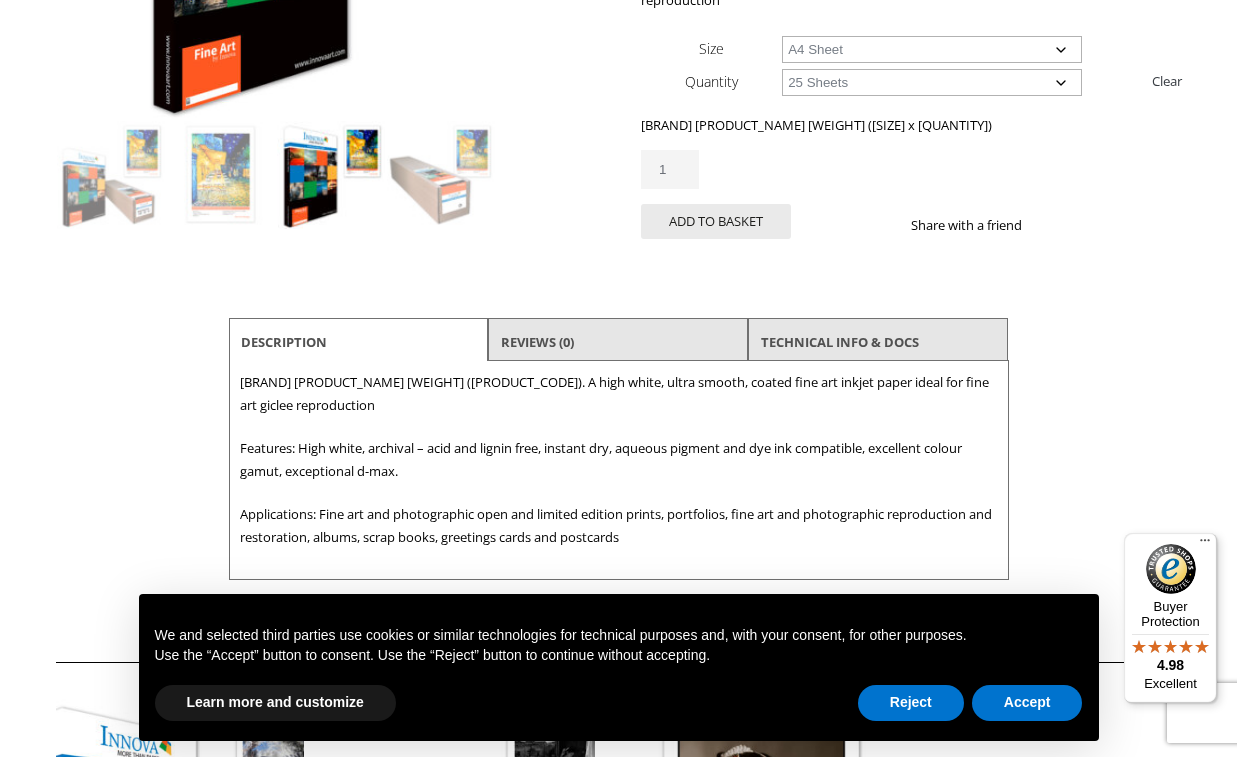 scroll, scrollTop: 155, scrollLeft: 0, axis: vertical 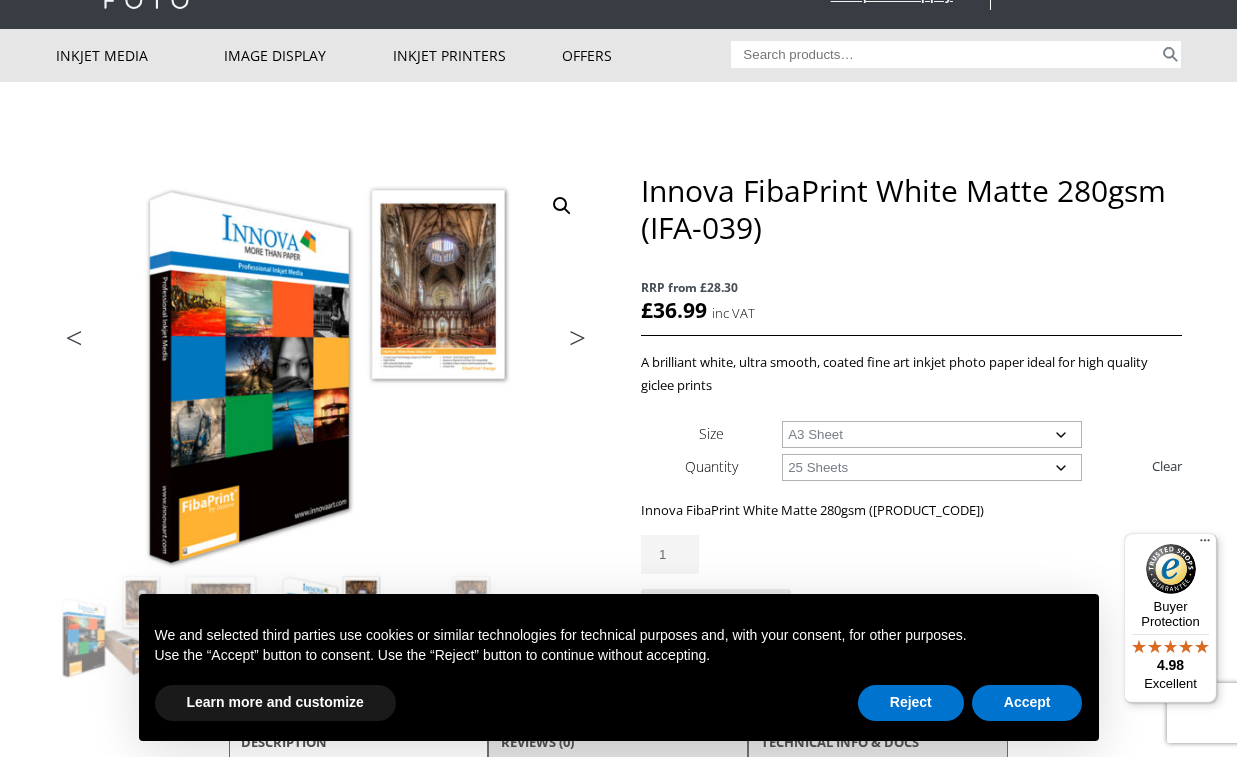 select on "a3-sheet-2" 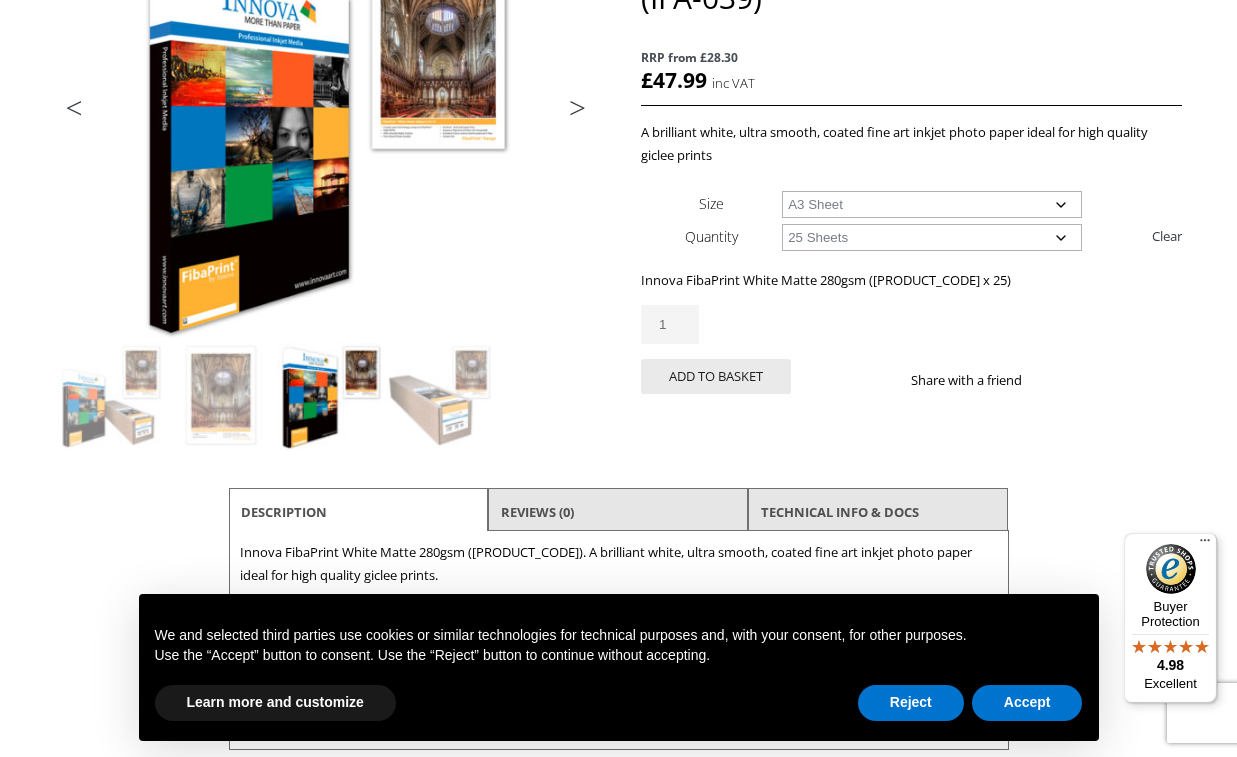 scroll, scrollTop: 304, scrollLeft: 0, axis: vertical 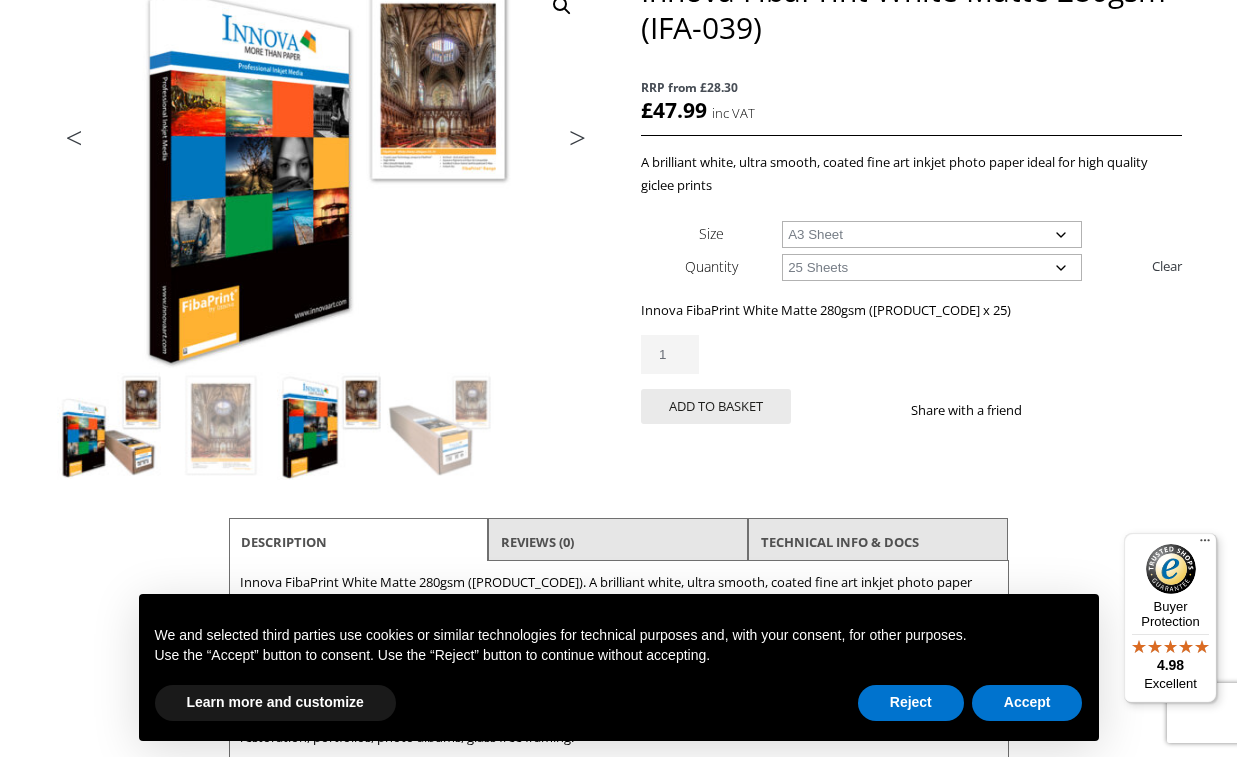 click at bounding box center [111, 426] 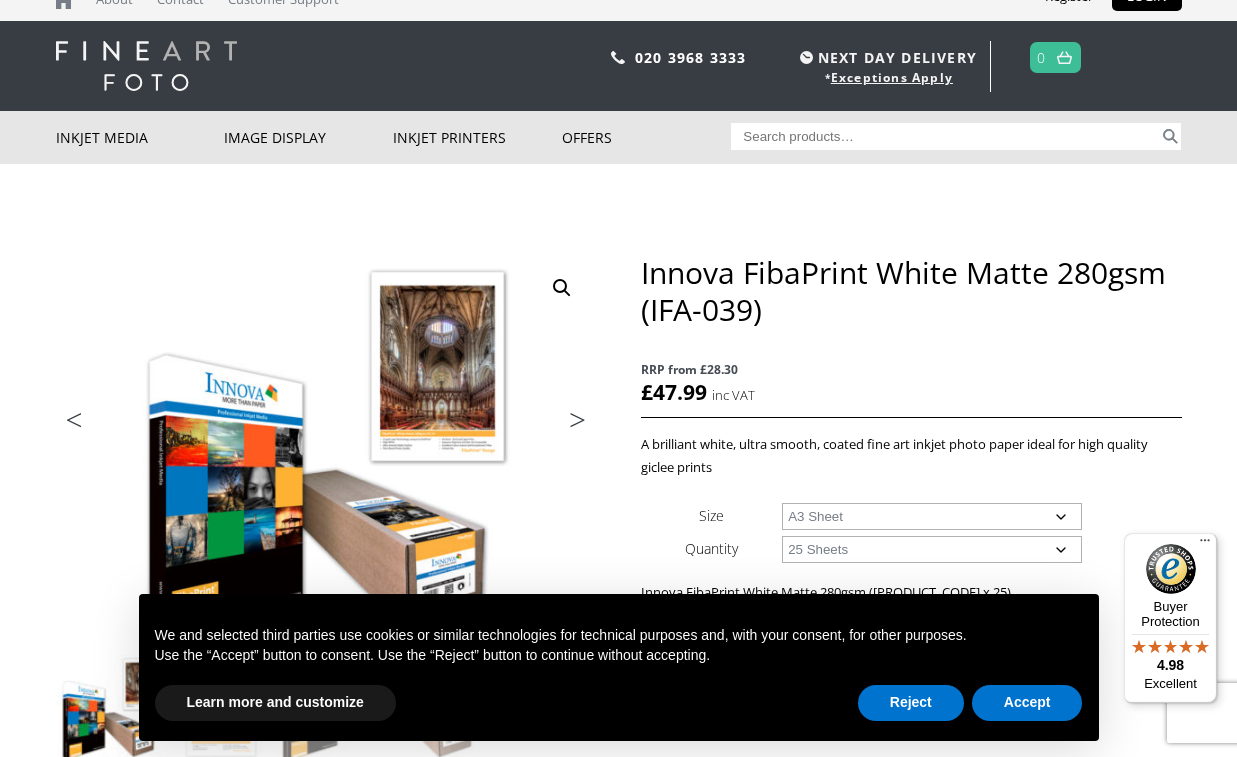 scroll, scrollTop: 186, scrollLeft: 0, axis: vertical 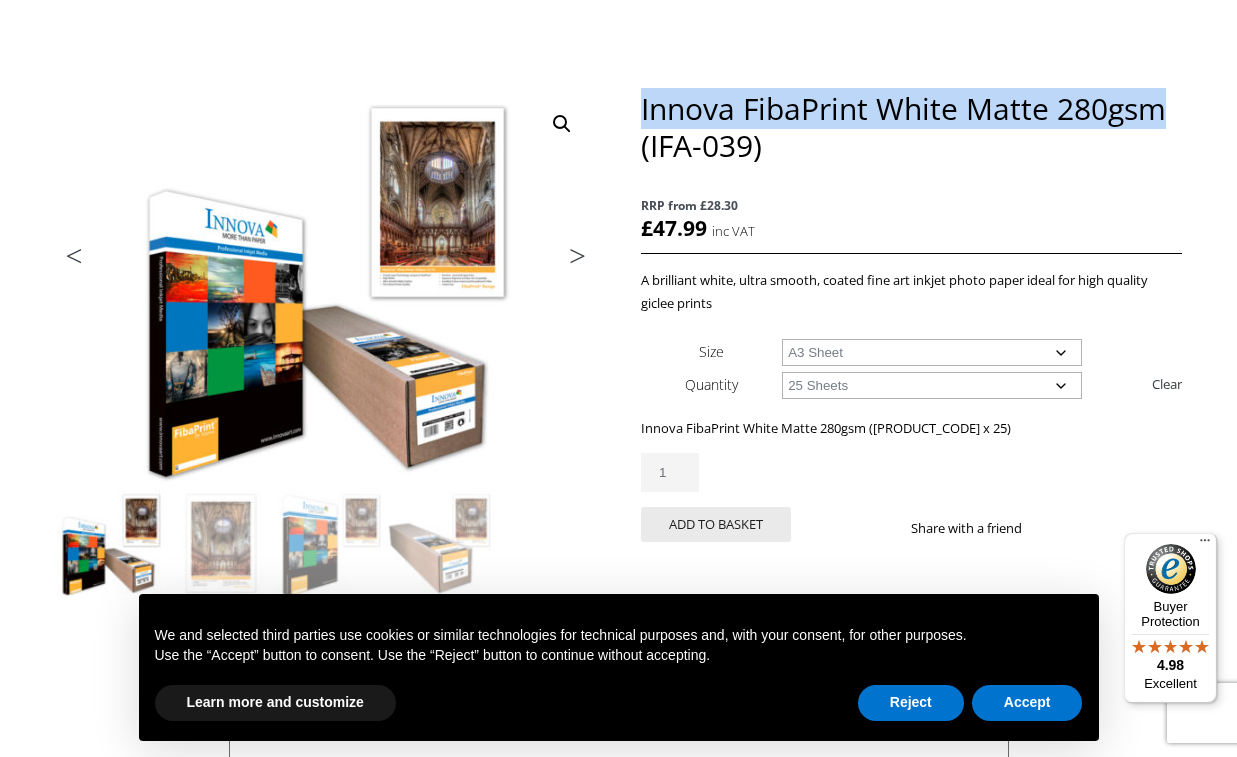drag, startPoint x: 641, startPoint y: 112, endPoint x: 1176, endPoint y: 113, distance: 535.0009 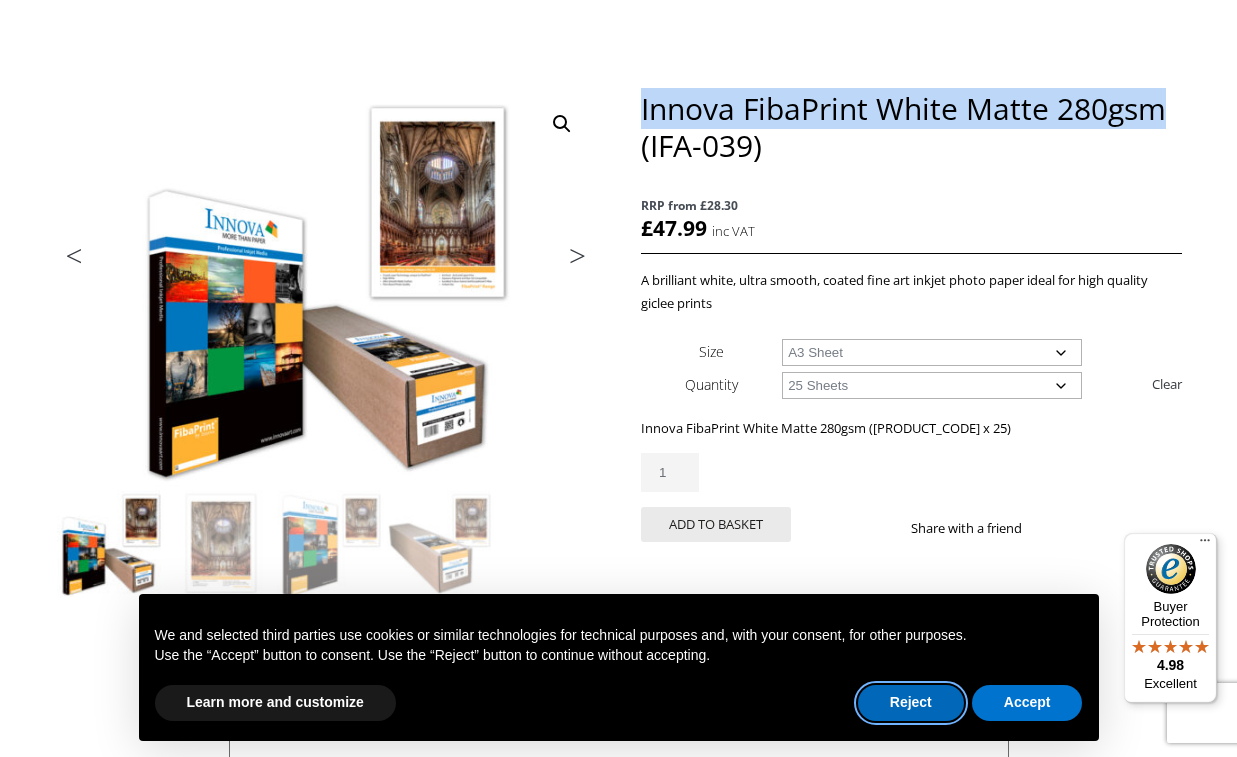 click on "Reject" at bounding box center [911, 703] 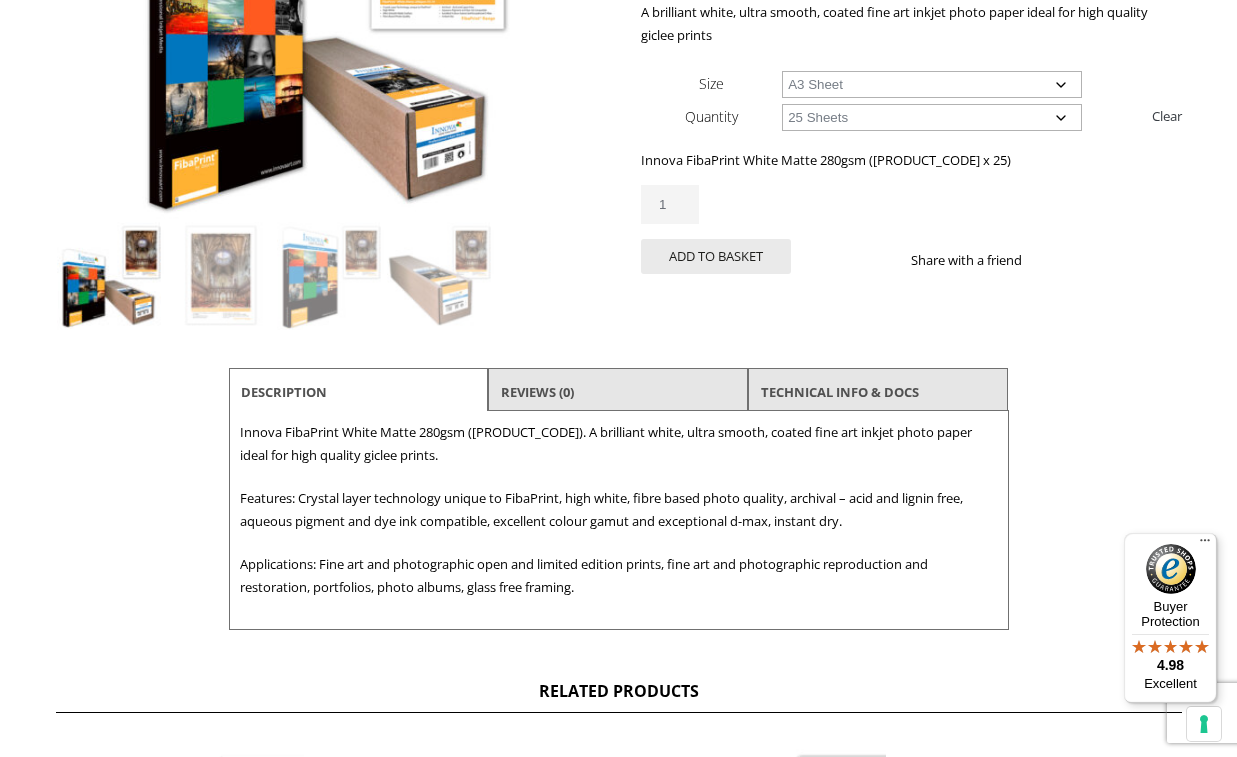 scroll, scrollTop: 343, scrollLeft: 0, axis: vertical 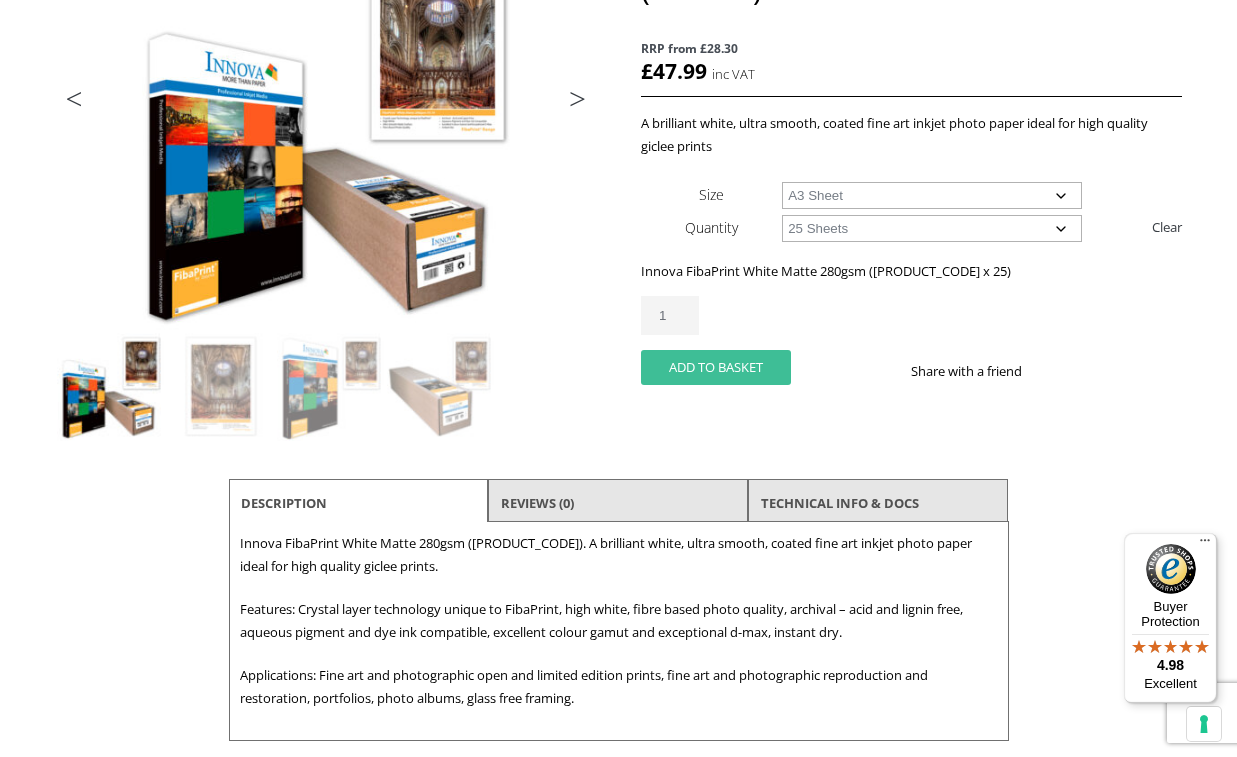 click on "Add to basket" 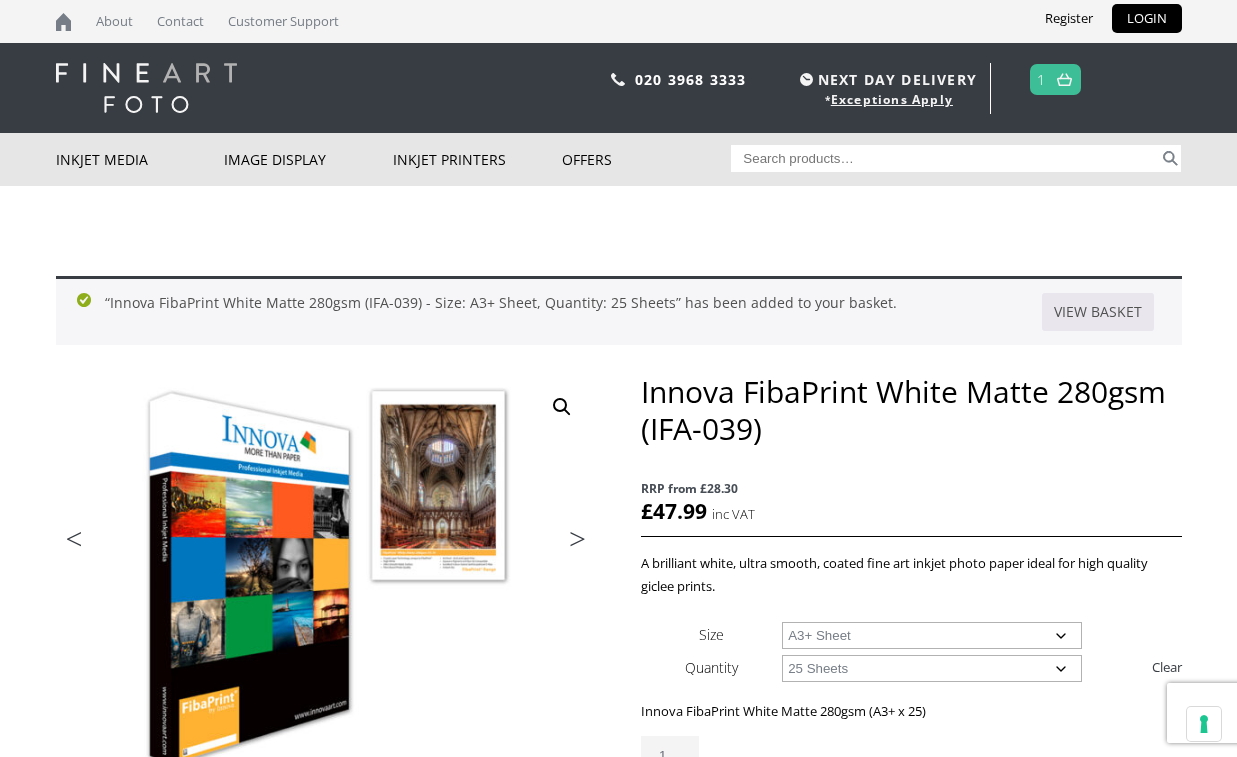 scroll, scrollTop: 0, scrollLeft: 0, axis: both 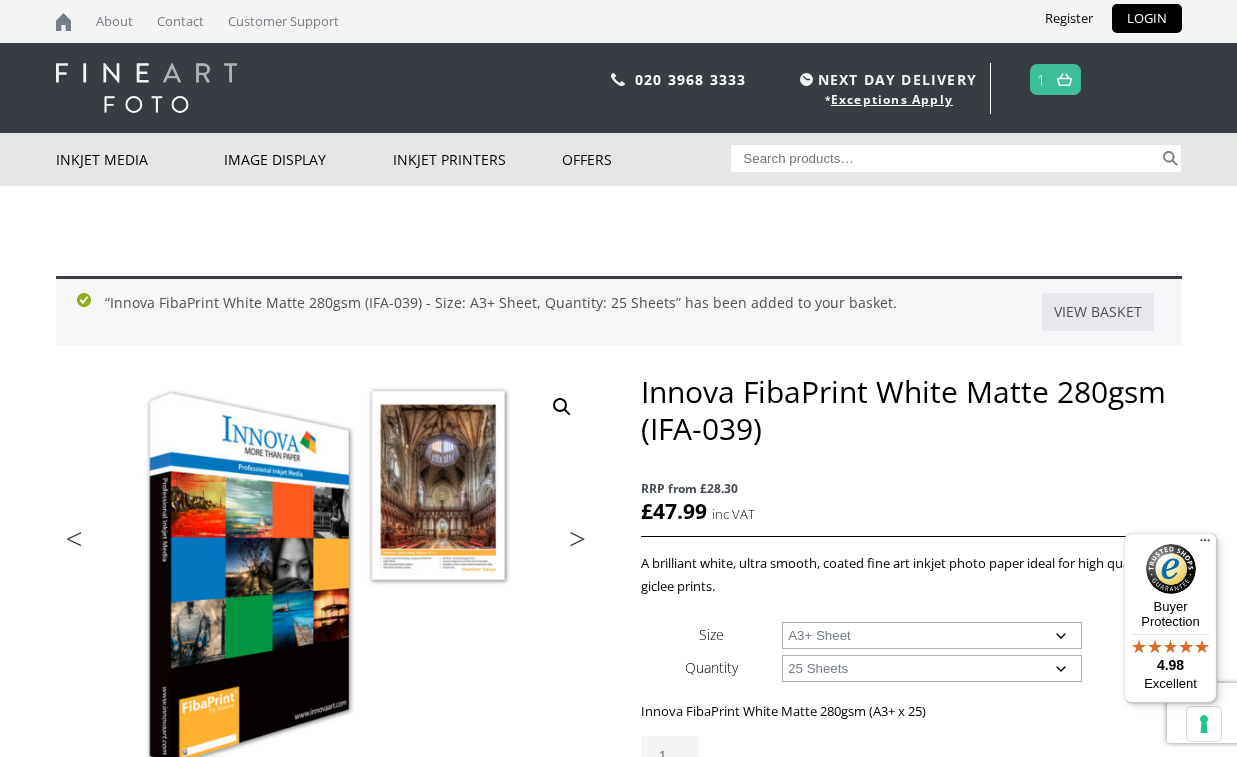click at bounding box center [1064, 79] 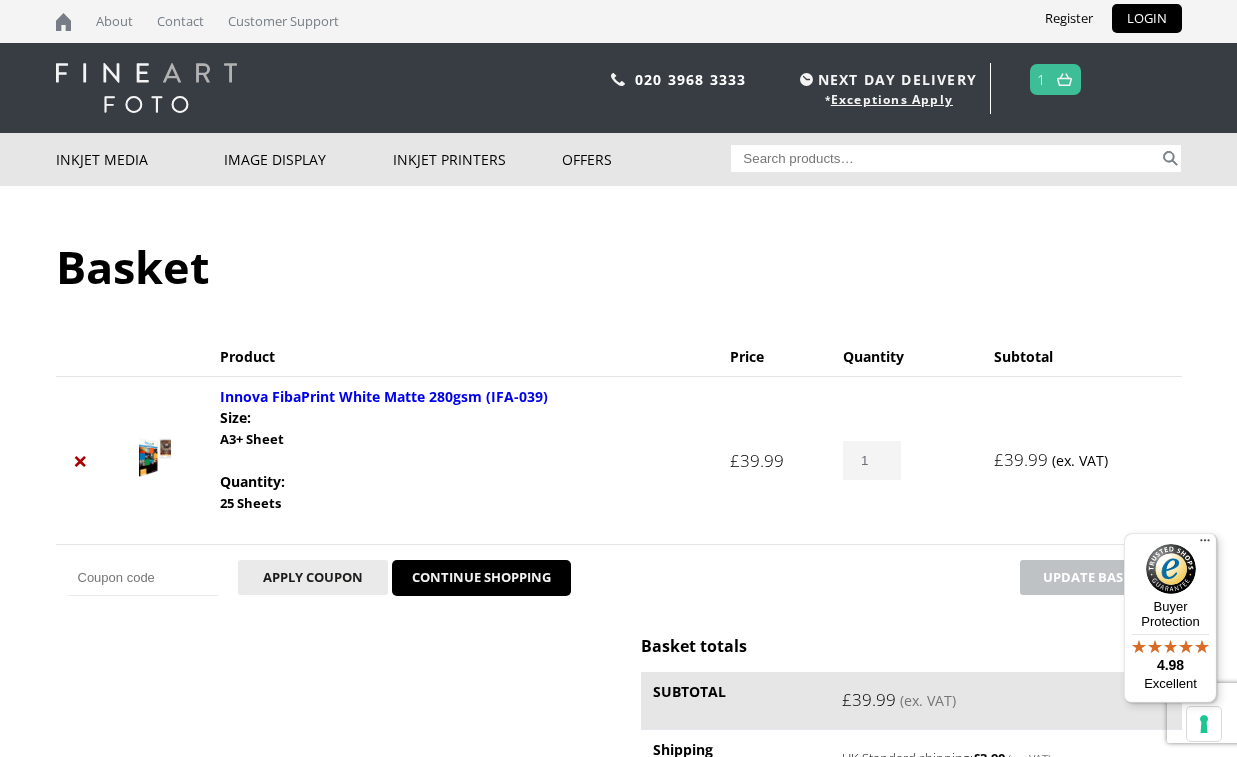 scroll, scrollTop: 0, scrollLeft: 0, axis: both 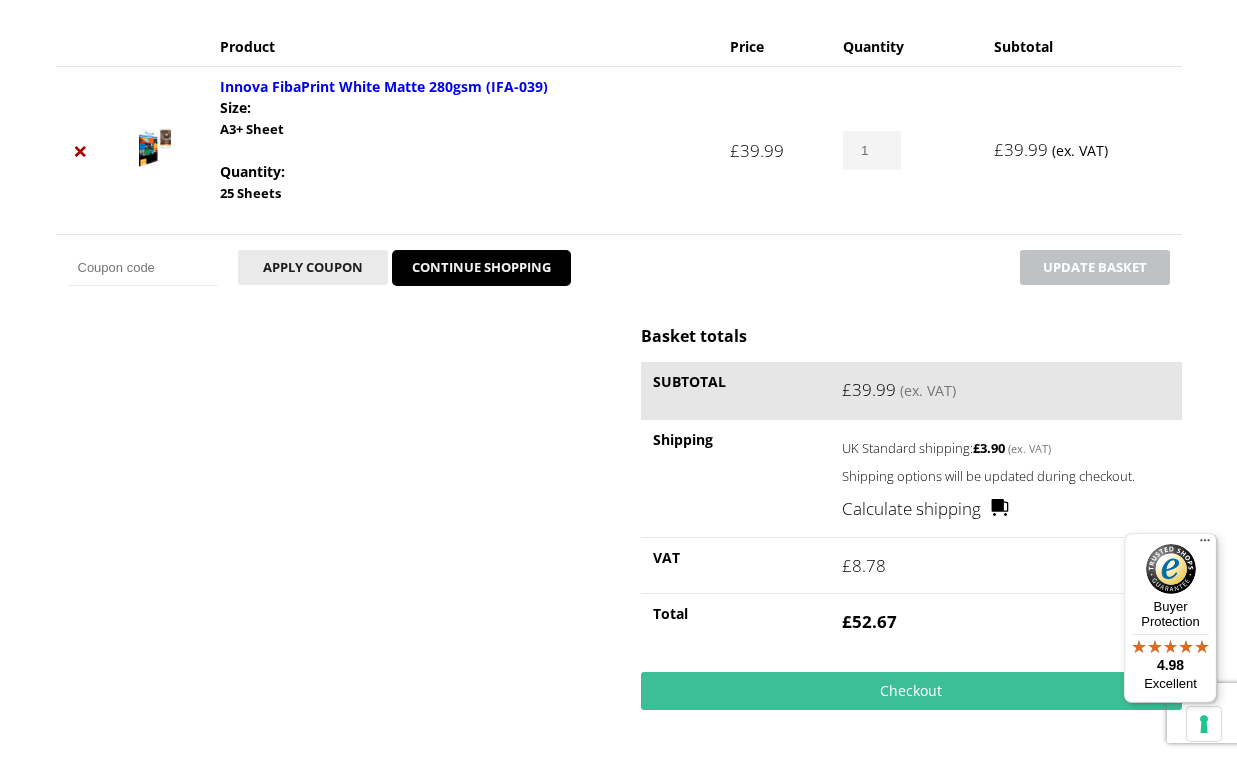 click on "Innova FibaPrint White Matte 280gsm (IFA-039)
Size:
A3+ Sheet
Quantity:
25 Sheets" at bounding box center (463, 150) 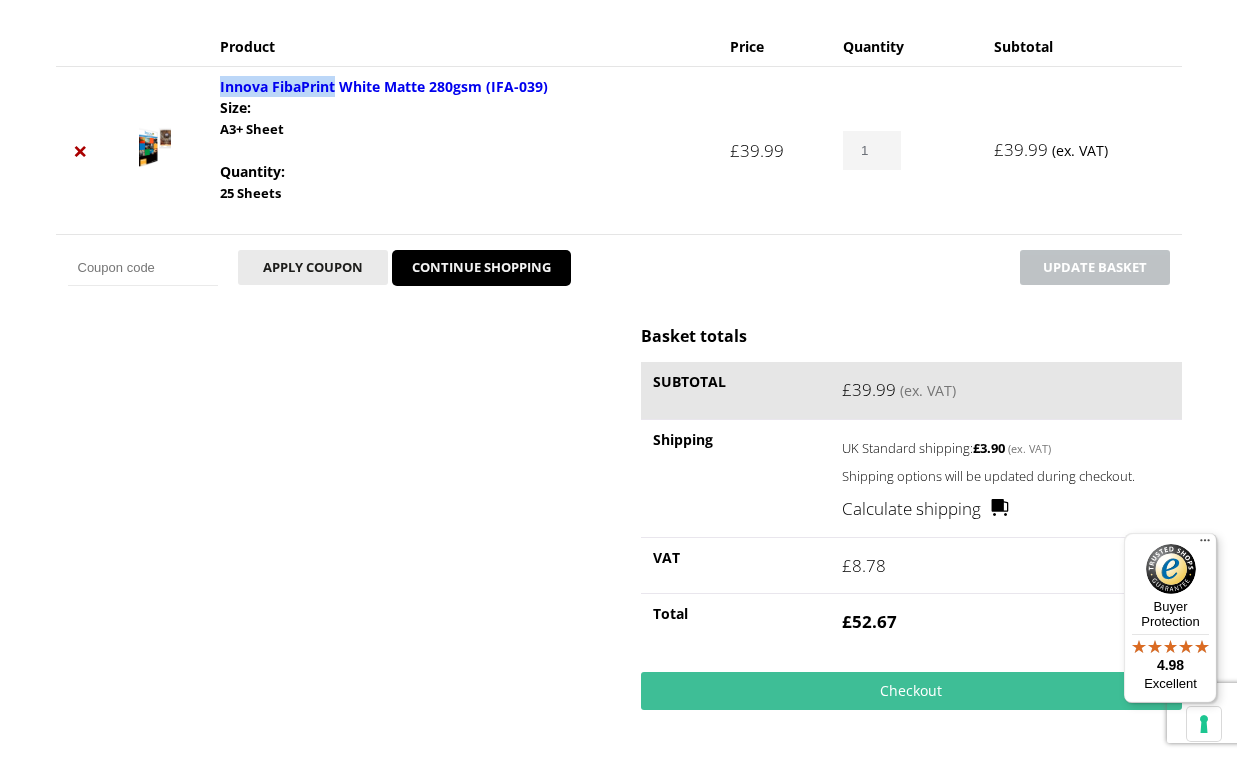 drag, startPoint x: 214, startPoint y: 87, endPoint x: 337, endPoint y: 92, distance: 123.101585 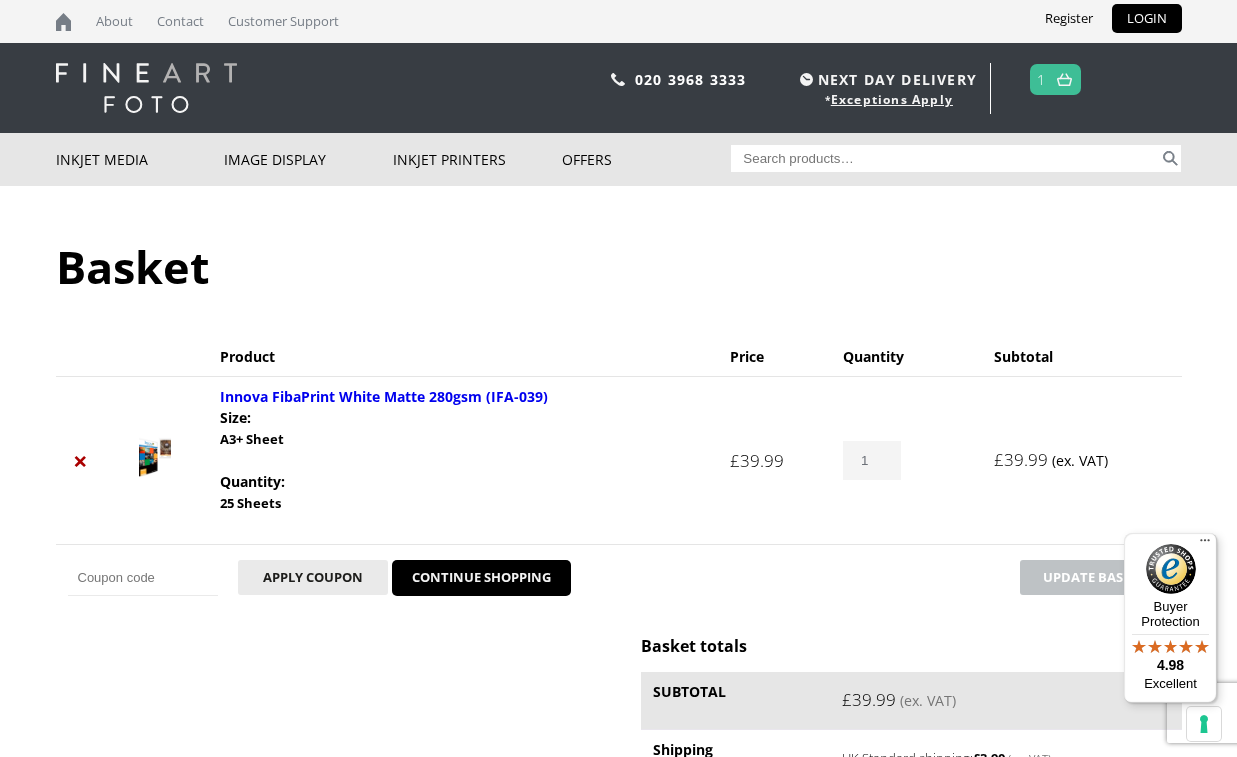 click on "Coupon:     Apply coupon
CONTINUE SHOPPING
Update basket" at bounding box center (619, 577) 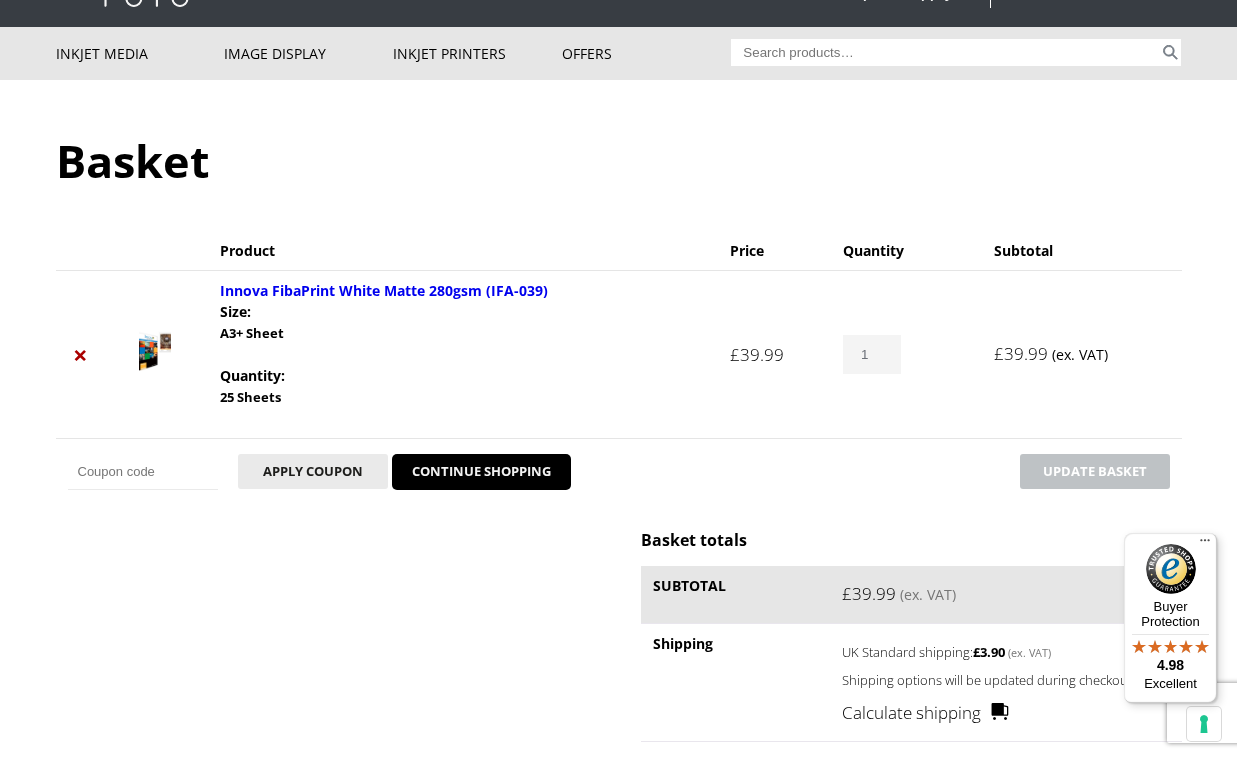 scroll, scrollTop: 486, scrollLeft: 0, axis: vertical 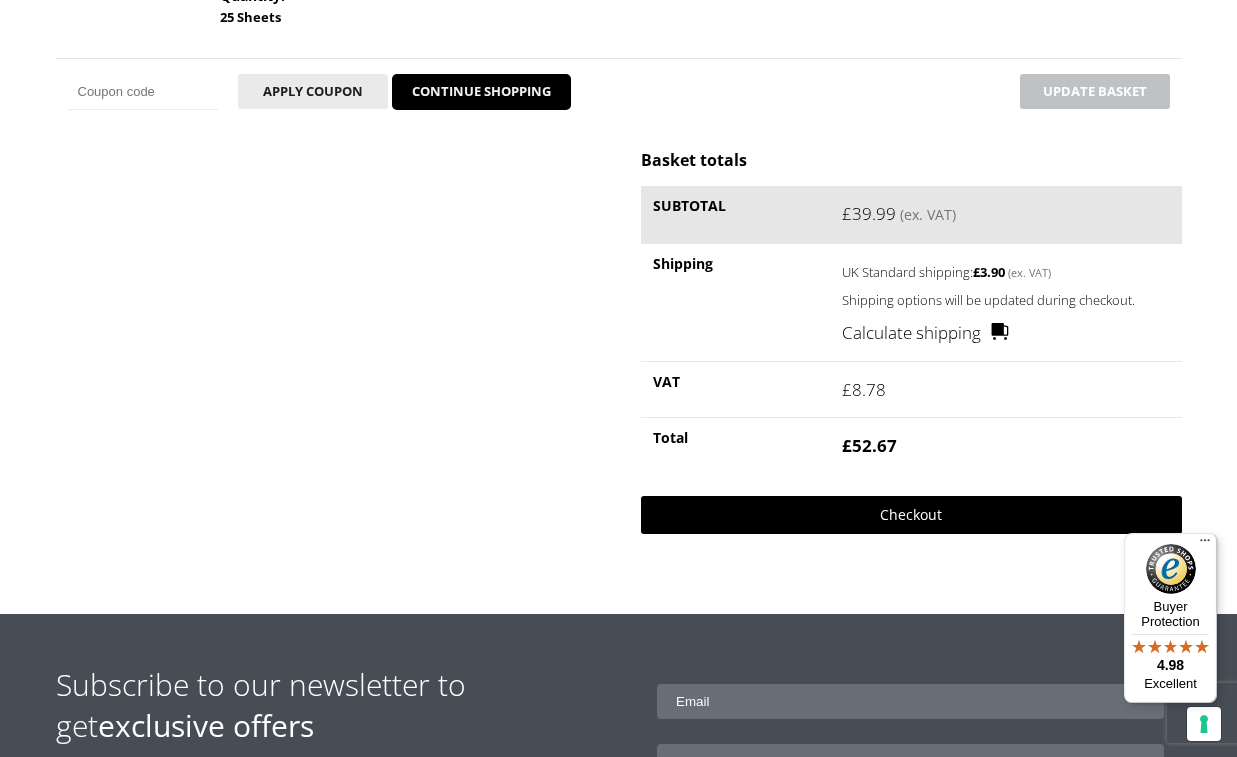 click on "Checkout" at bounding box center [911, 515] 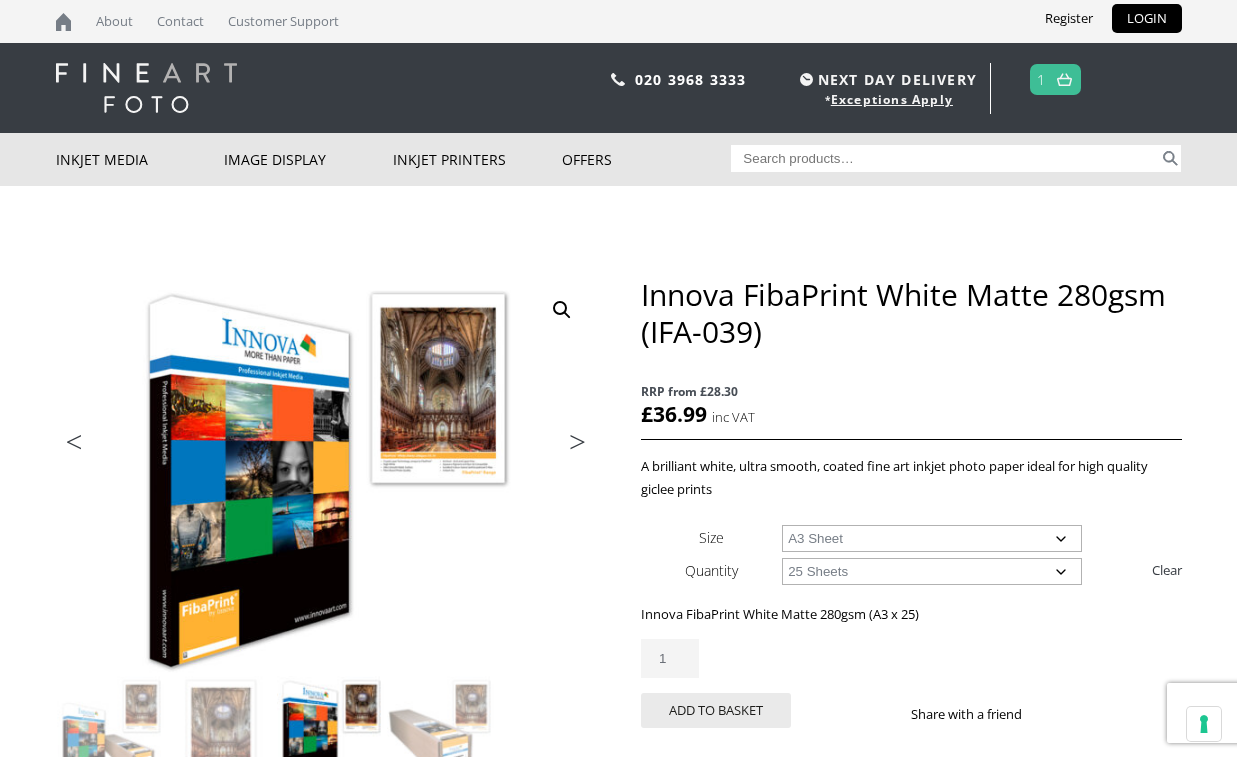 scroll, scrollTop: 0, scrollLeft: 0, axis: both 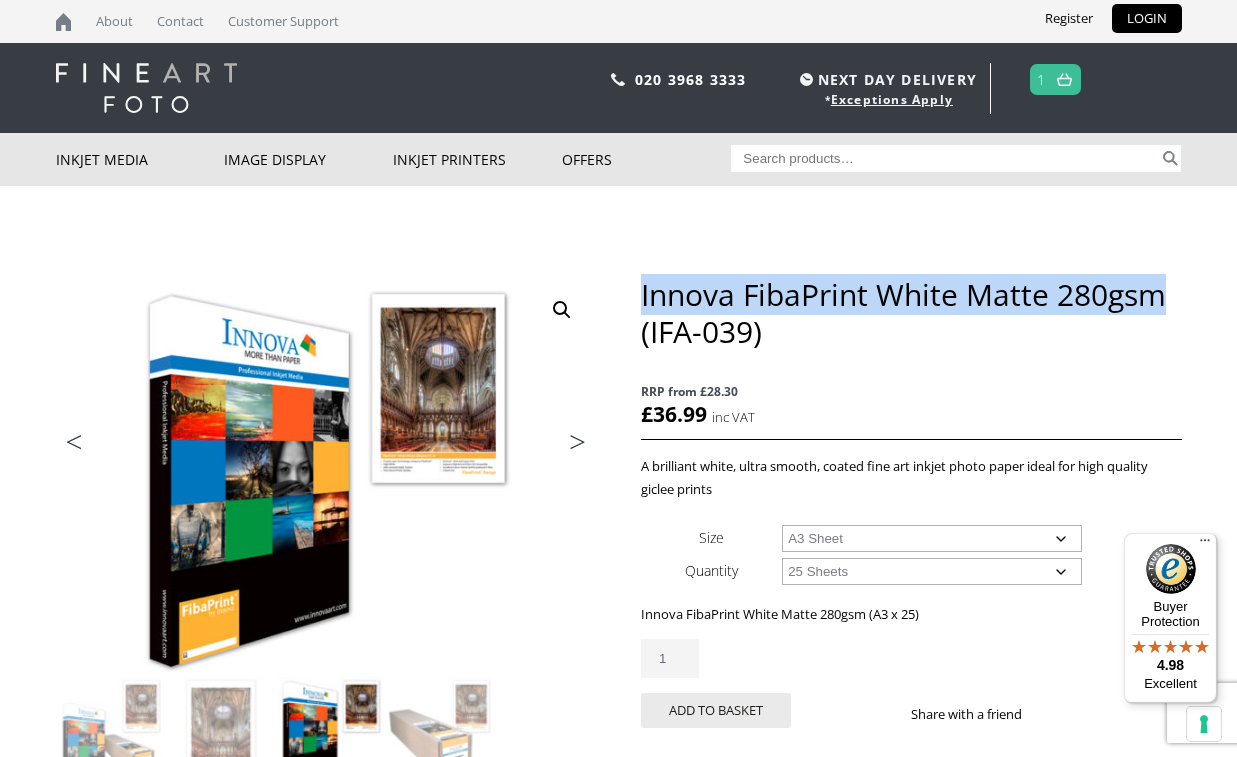 drag, startPoint x: 641, startPoint y: 300, endPoint x: 1171, endPoint y: 307, distance: 530.0462 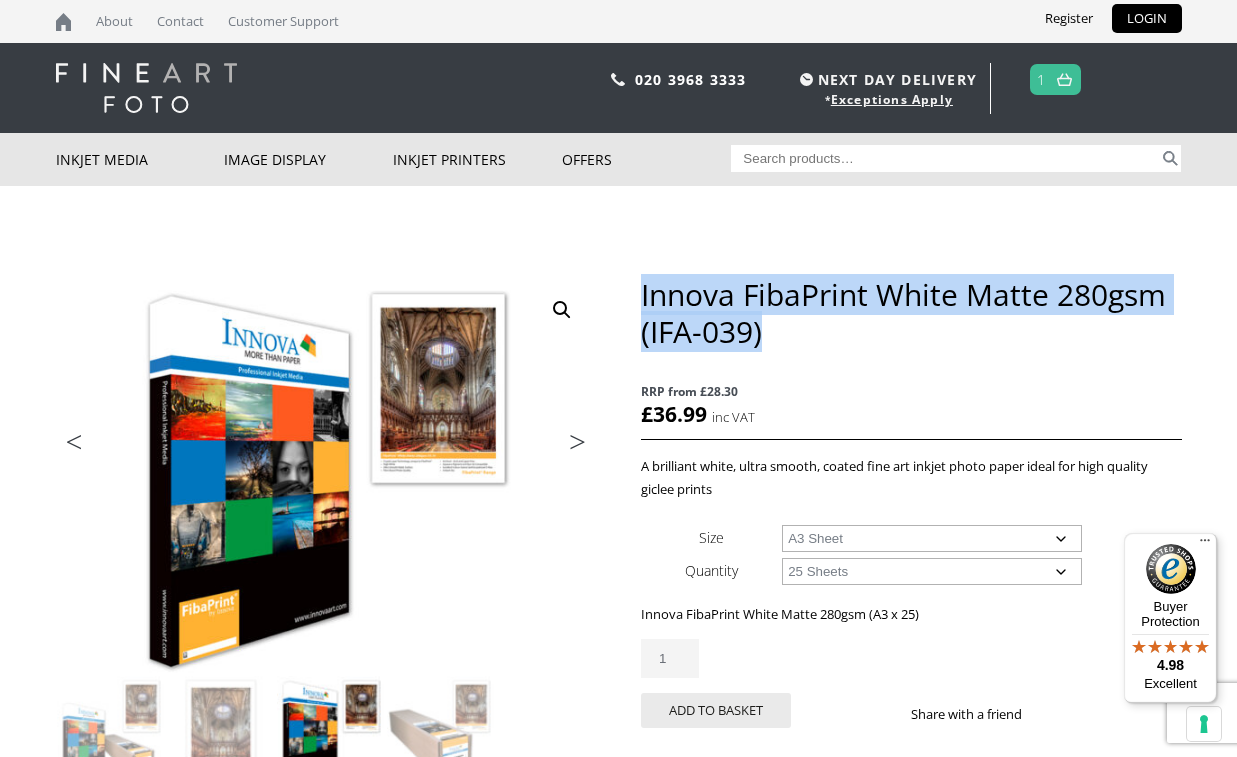 drag, startPoint x: 643, startPoint y: 298, endPoint x: 782, endPoint y: 343, distance: 146.1027 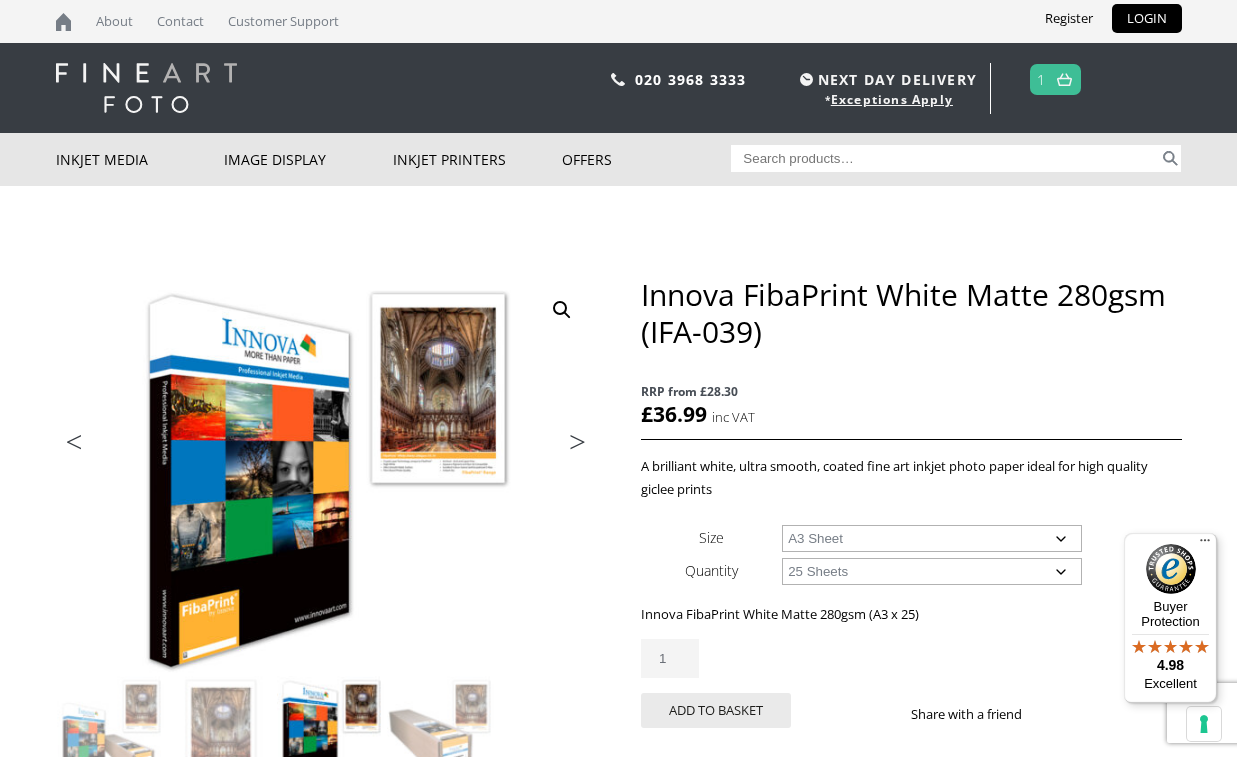 scroll, scrollTop: 0, scrollLeft: 0, axis: both 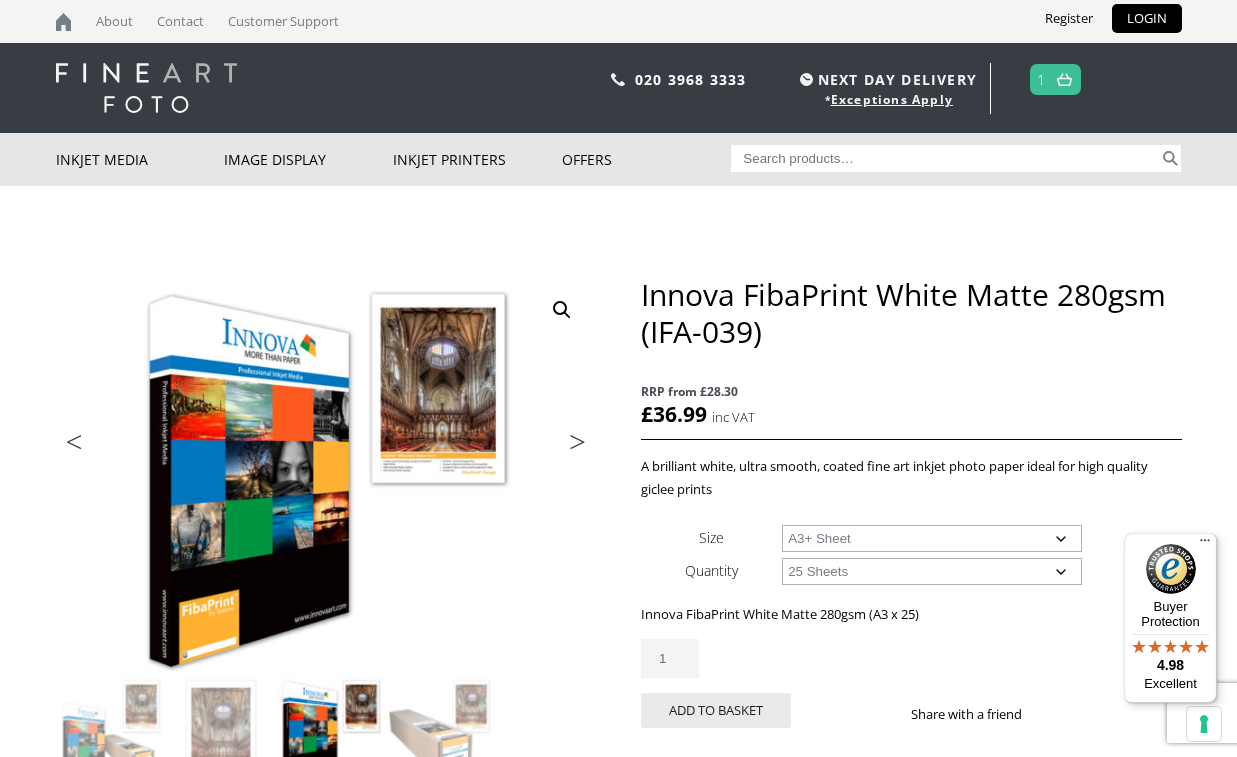 select on "a3-sheet-2" 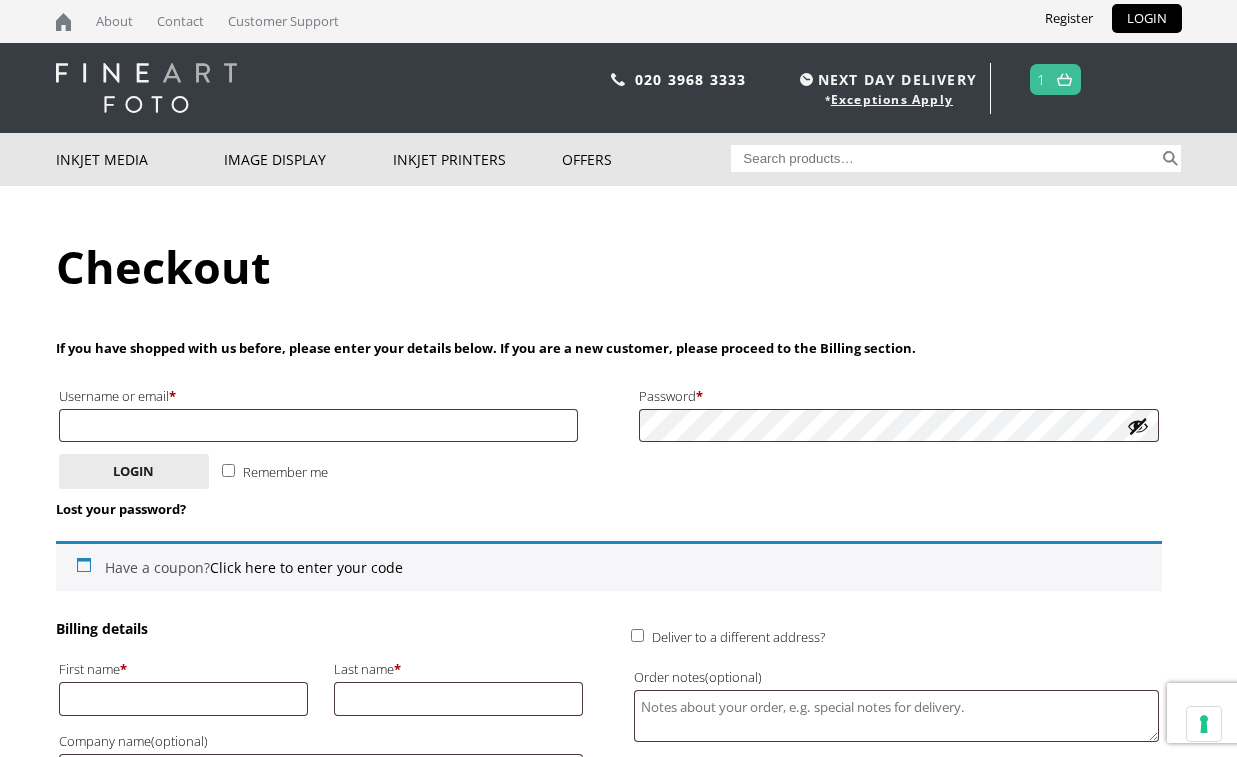 scroll, scrollTop: 0, scrollLeft: 0, axis: both 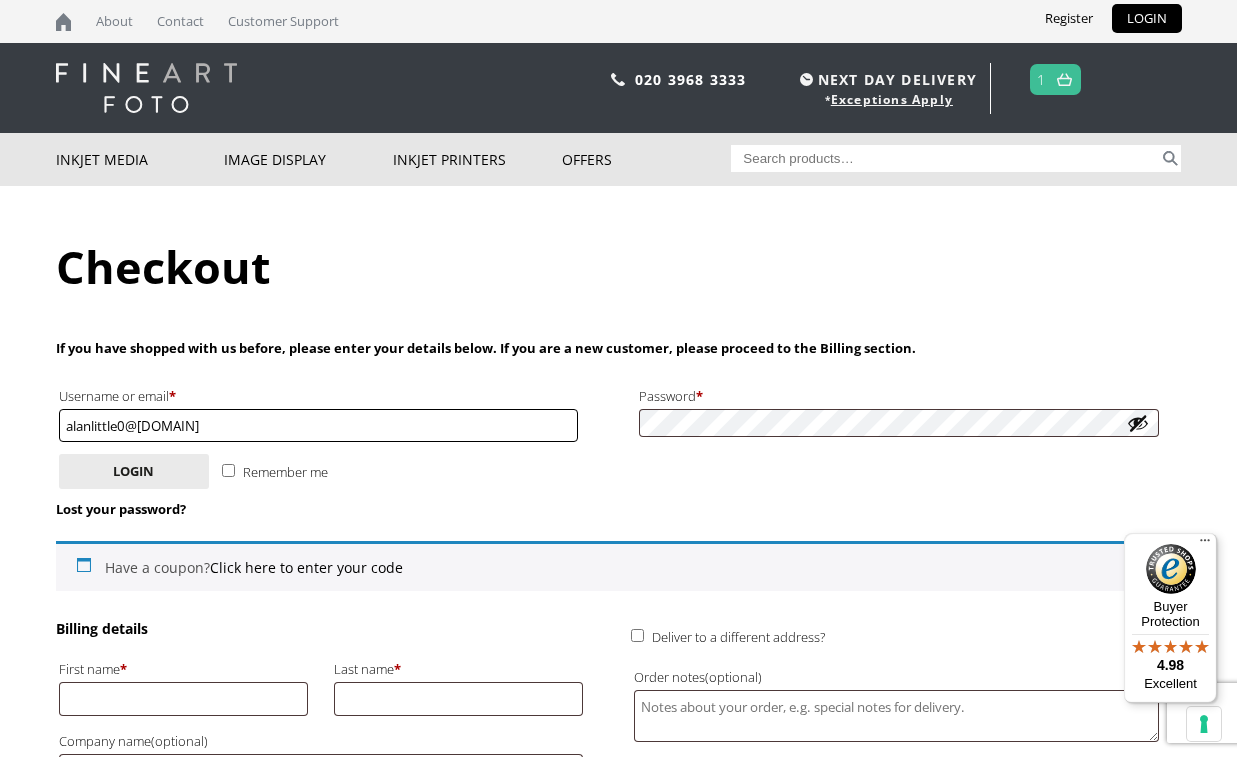 drag, startPoint x: 181, startPoint y: 432, endPoint x: -34, endPoint y: 414, distance: 215.75217 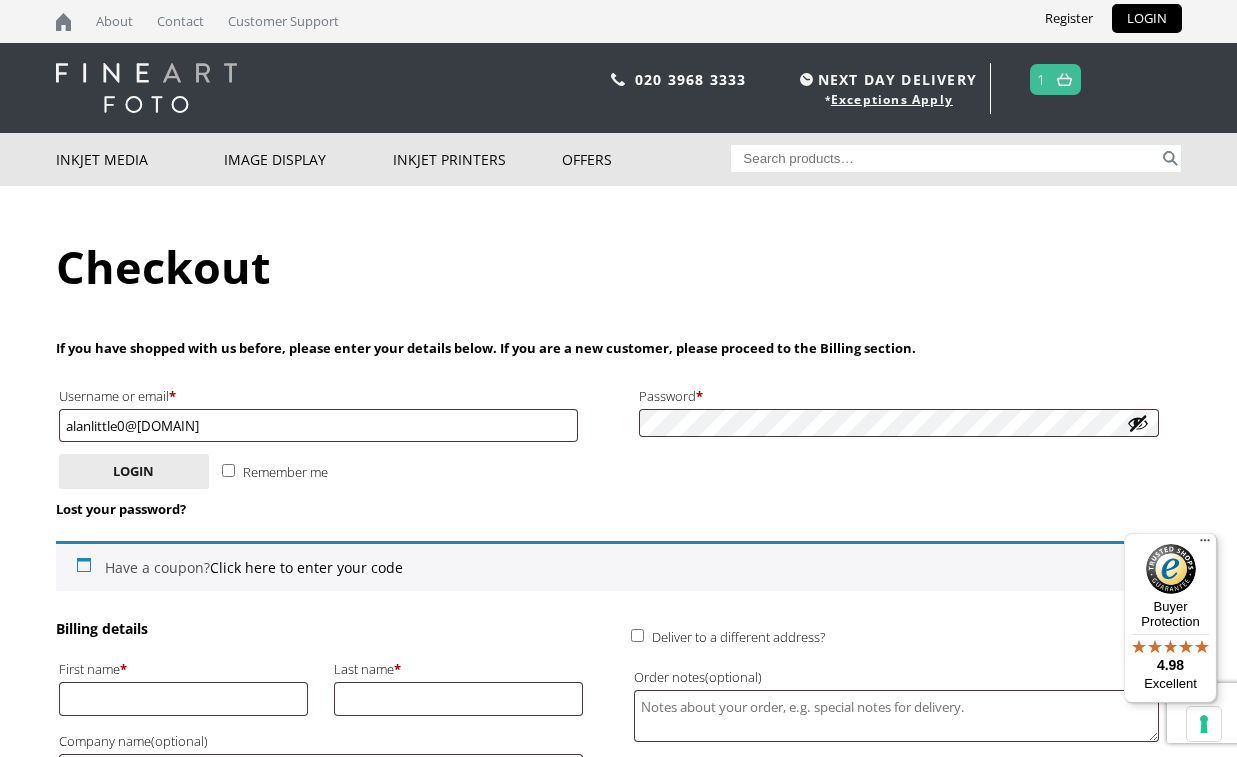 click on "Remember me
Login" at bounding box center [609, 471] 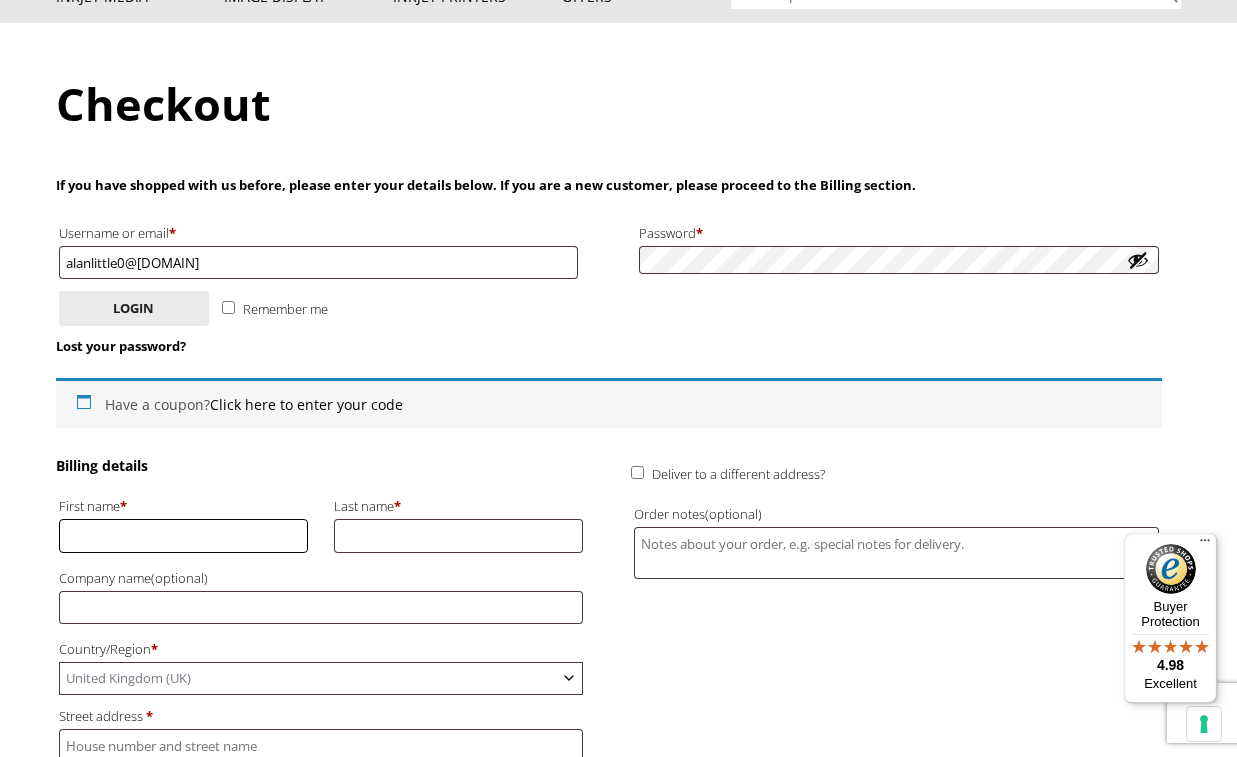 click on "First name  *" at bounding box center [184, 535] 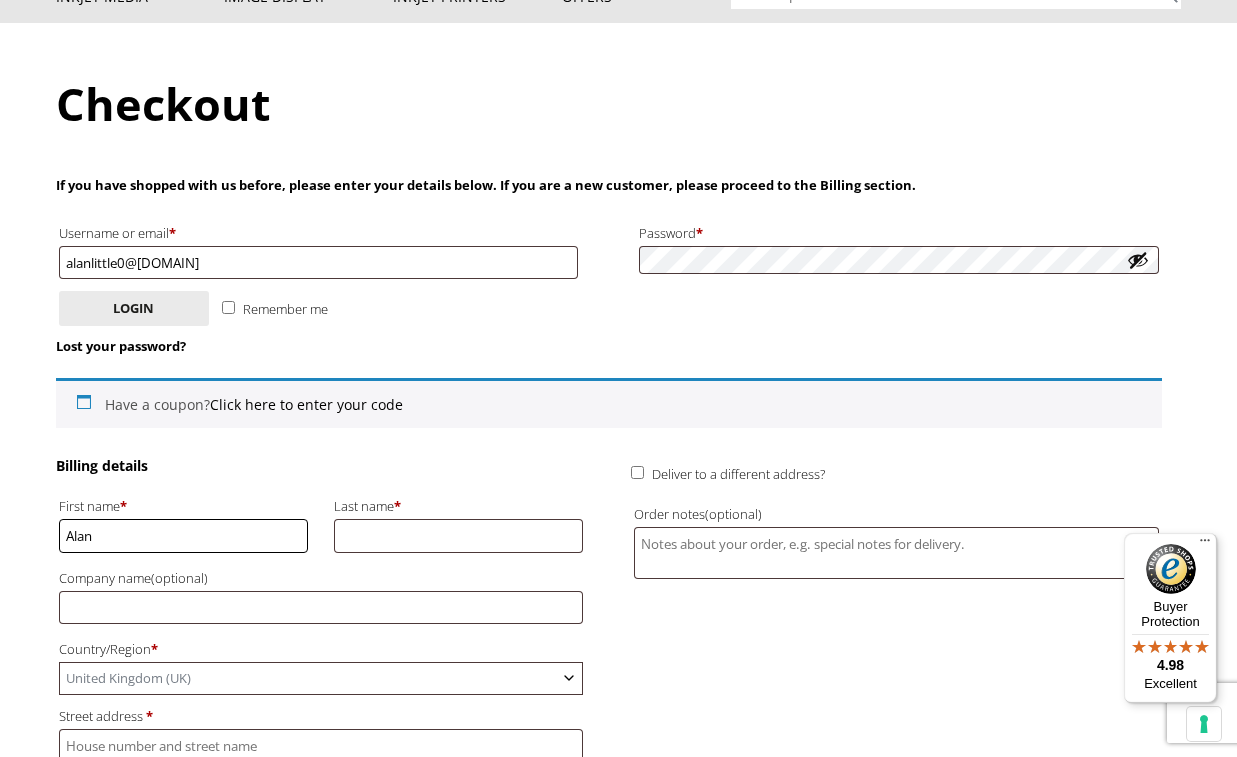type on "Alan" 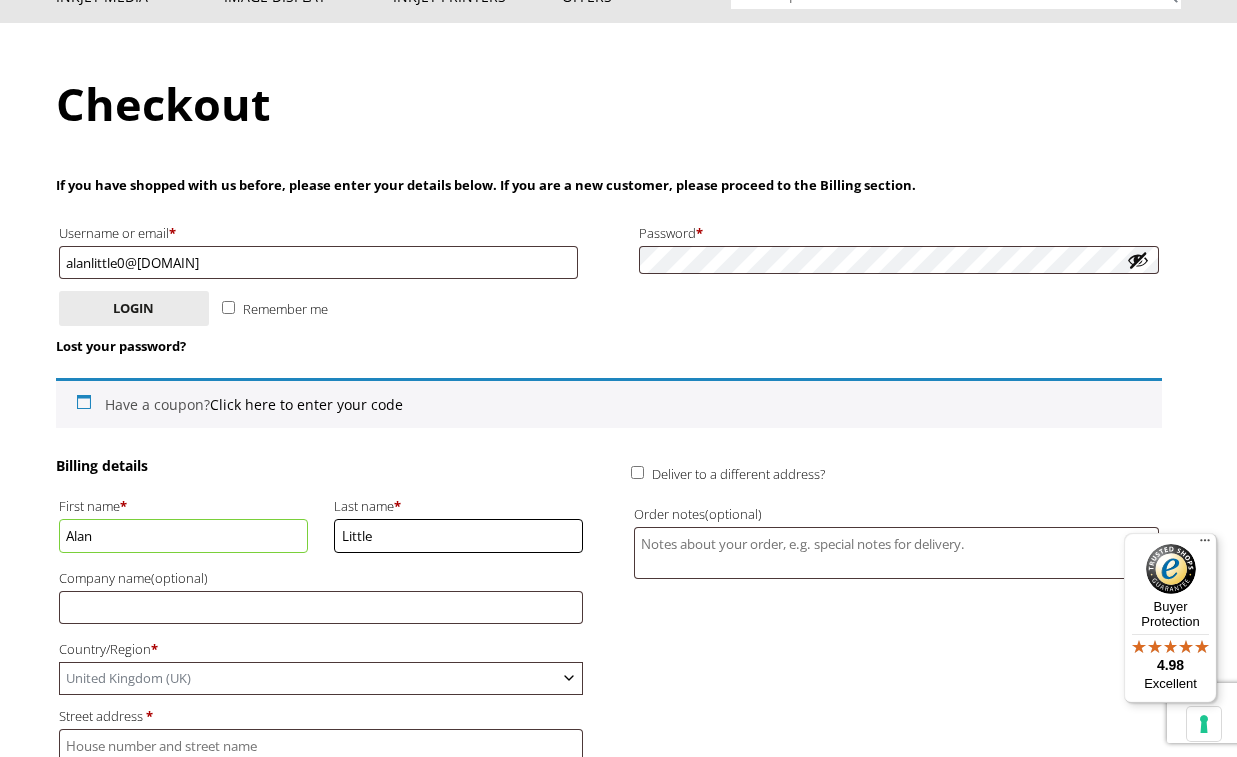 type on "Little" 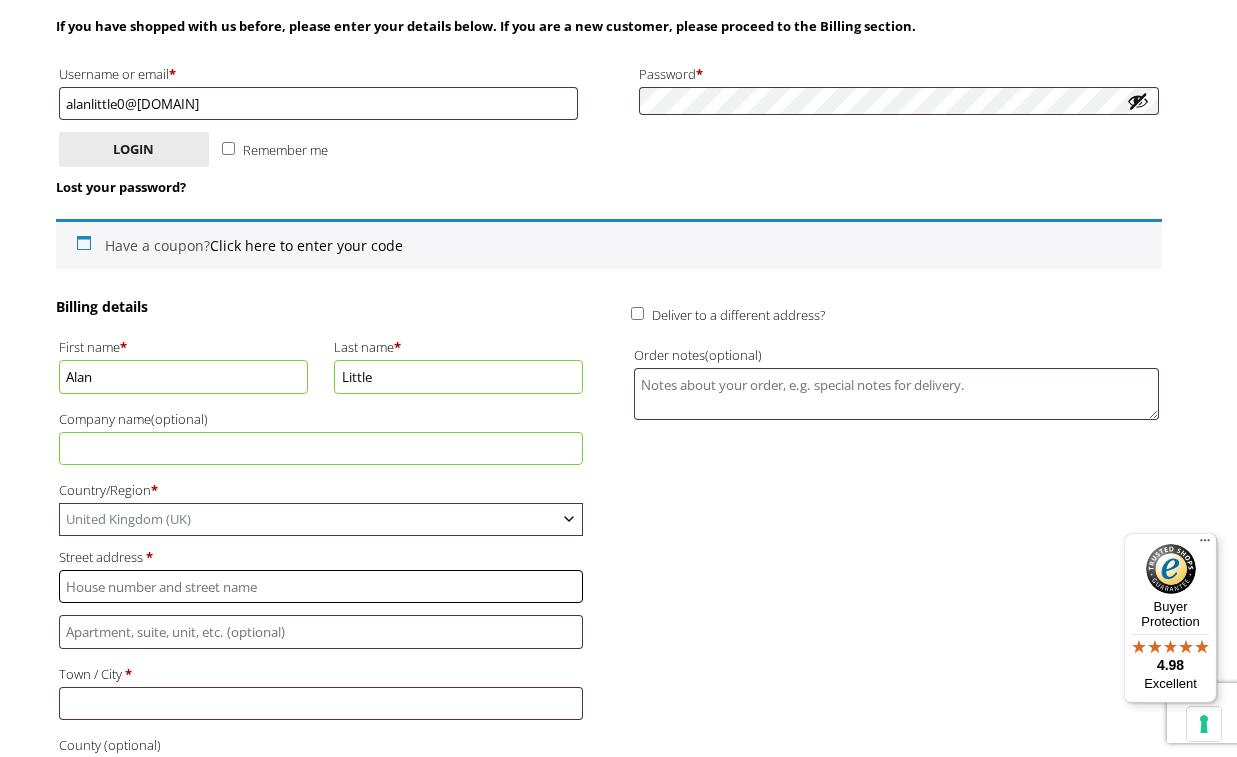 scroll, scrollTop: 498, scrollLeft: 0, axis: vertical 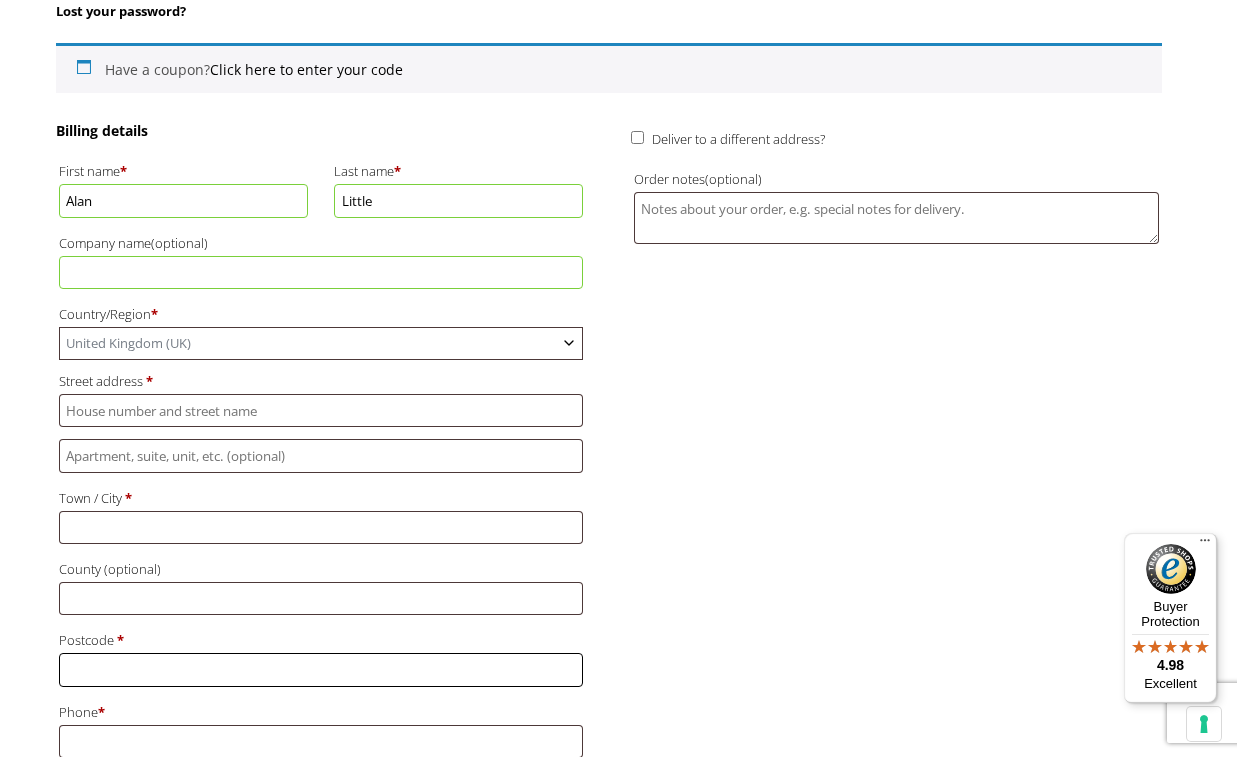click on "Postcode   *" at bounding box center [321, 669] 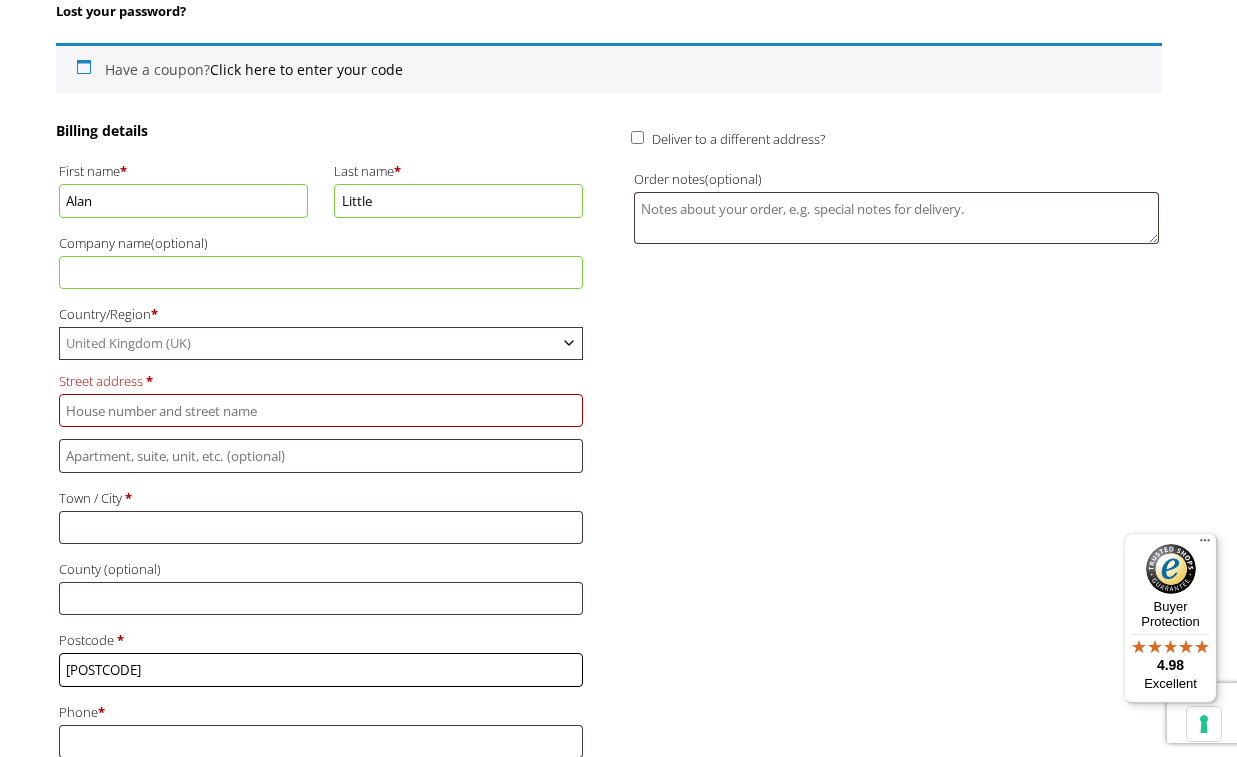 type on "[POSTAL_CODE]" 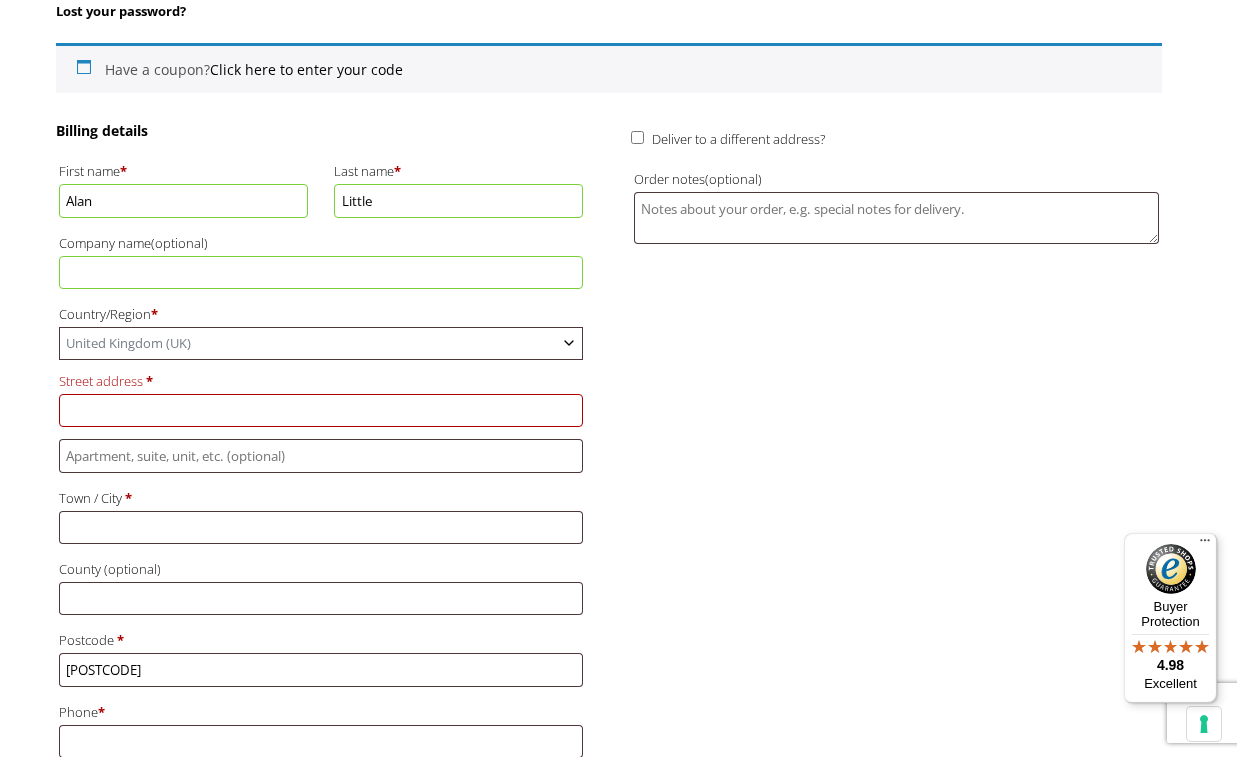click on "Street address   *" at bounding box center (321, 410) 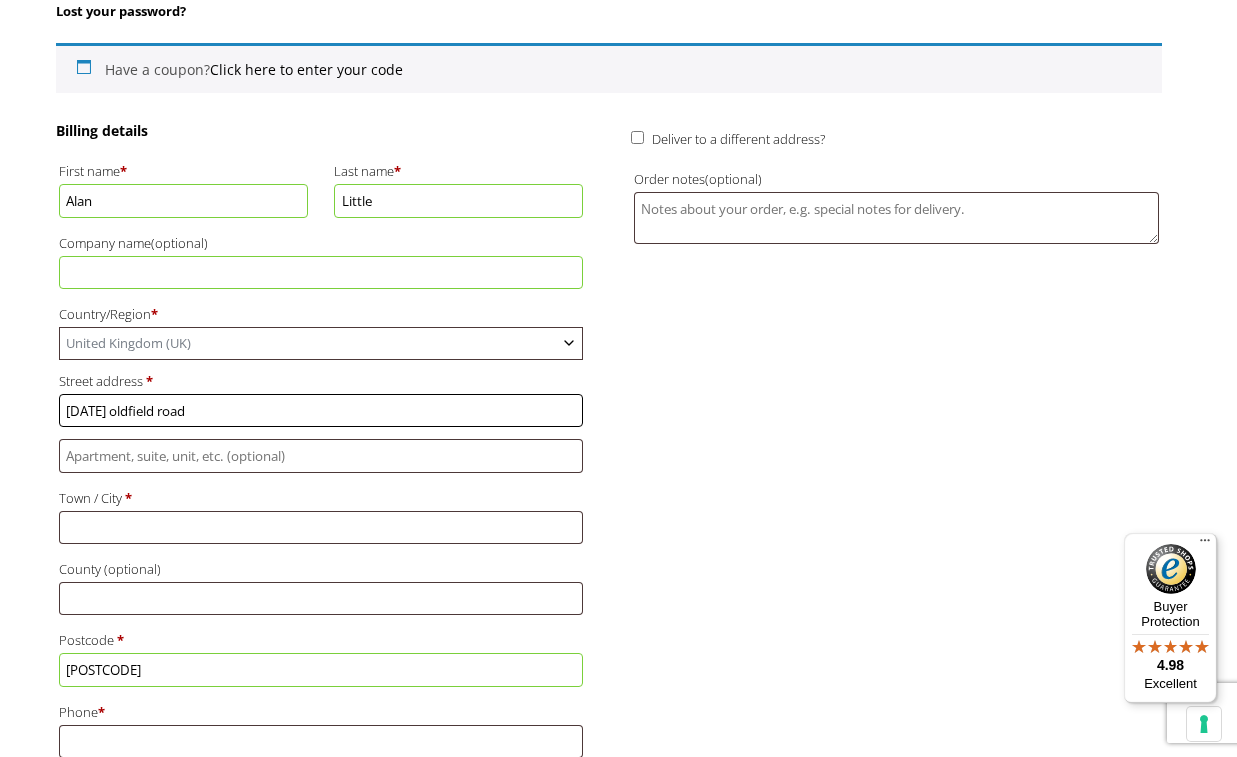 type on "[ADDRESS]" 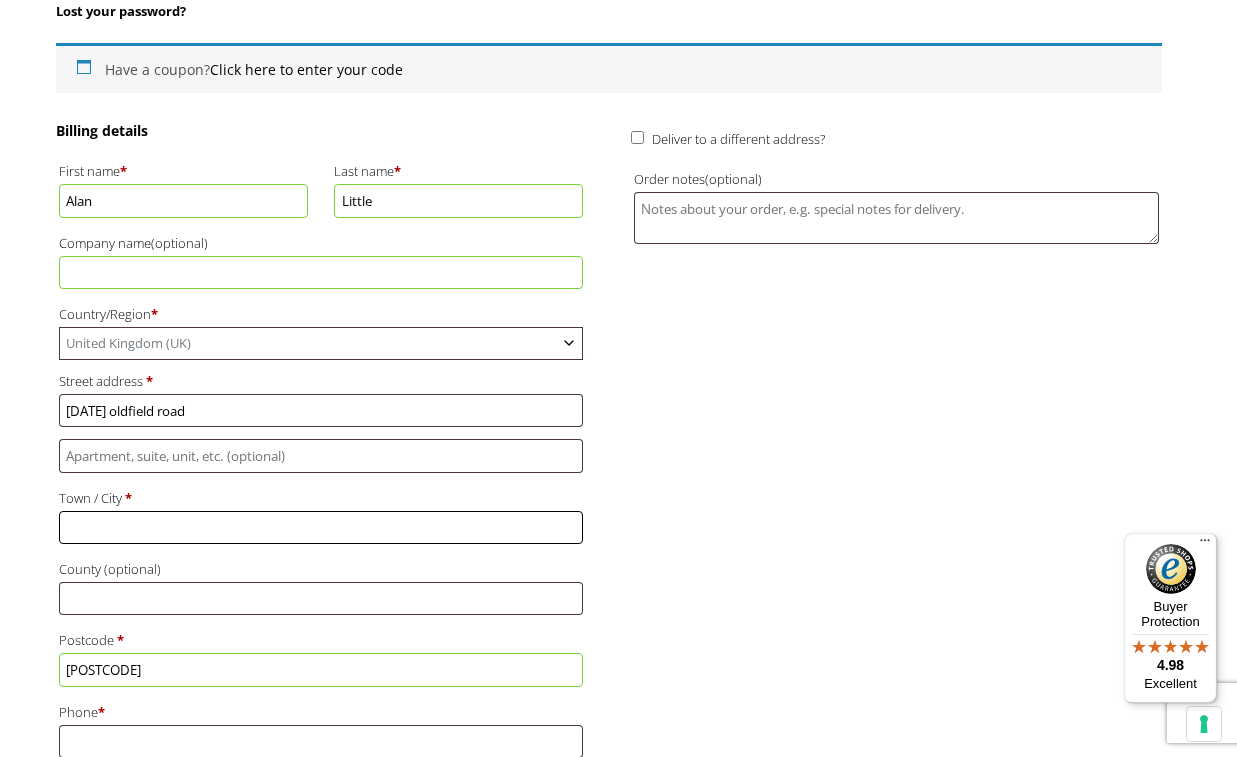 click on "Town / City   *" at bounding box center (321, 527) 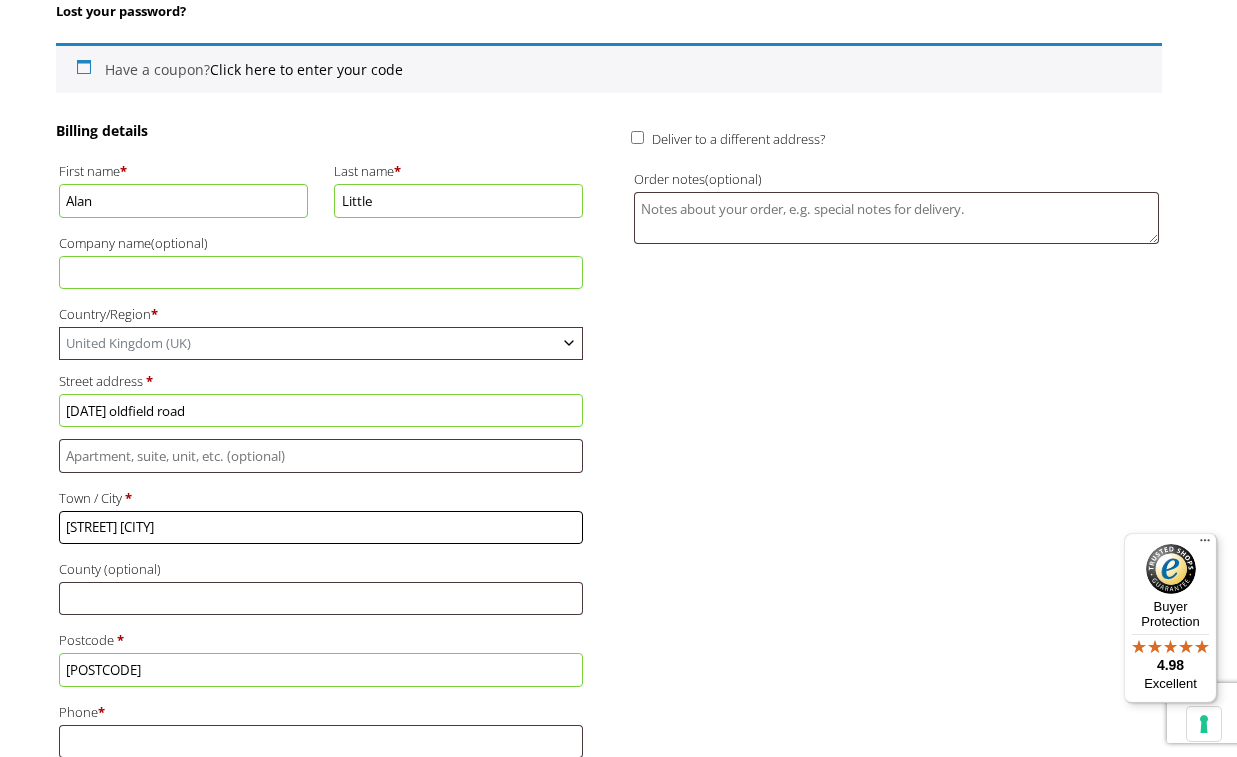 type on "[CITY]" 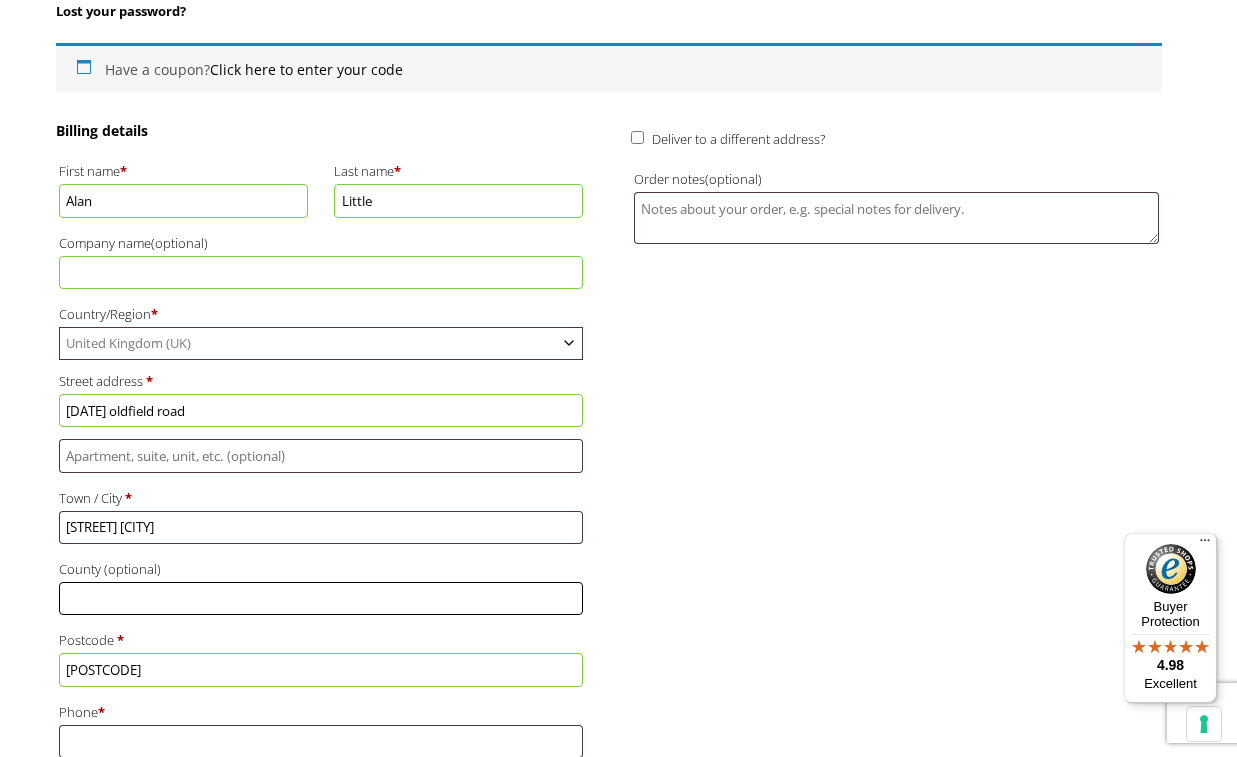 click on "County   (optional)" at bounding box center (321, 598) 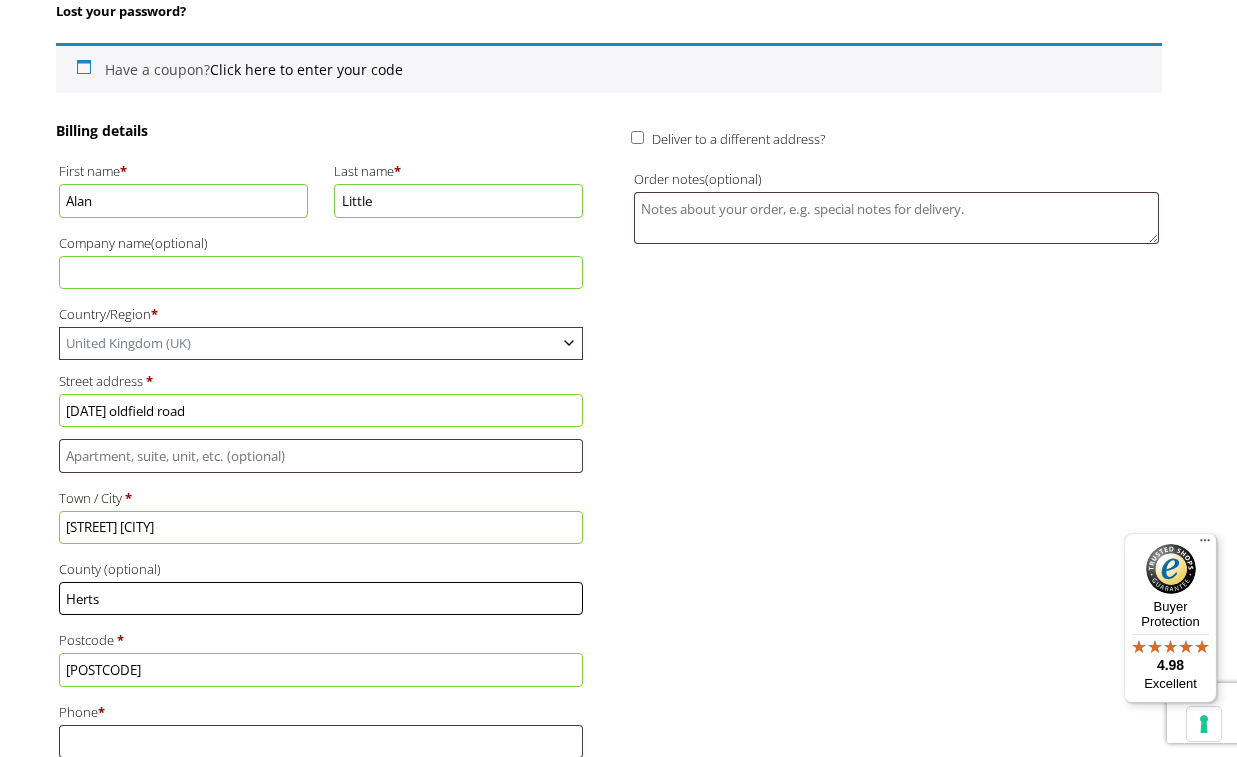 type on "Herts" 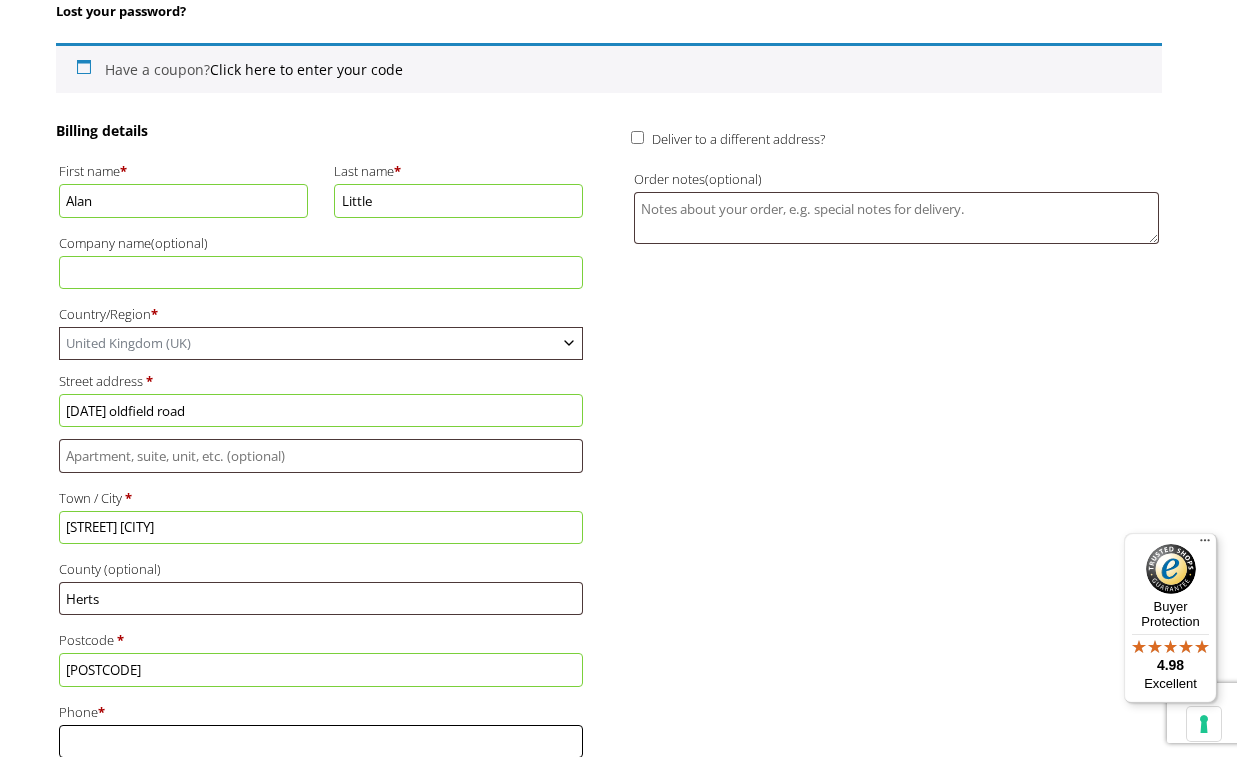 click on "Phone  *" at bounding box center [321, 741] 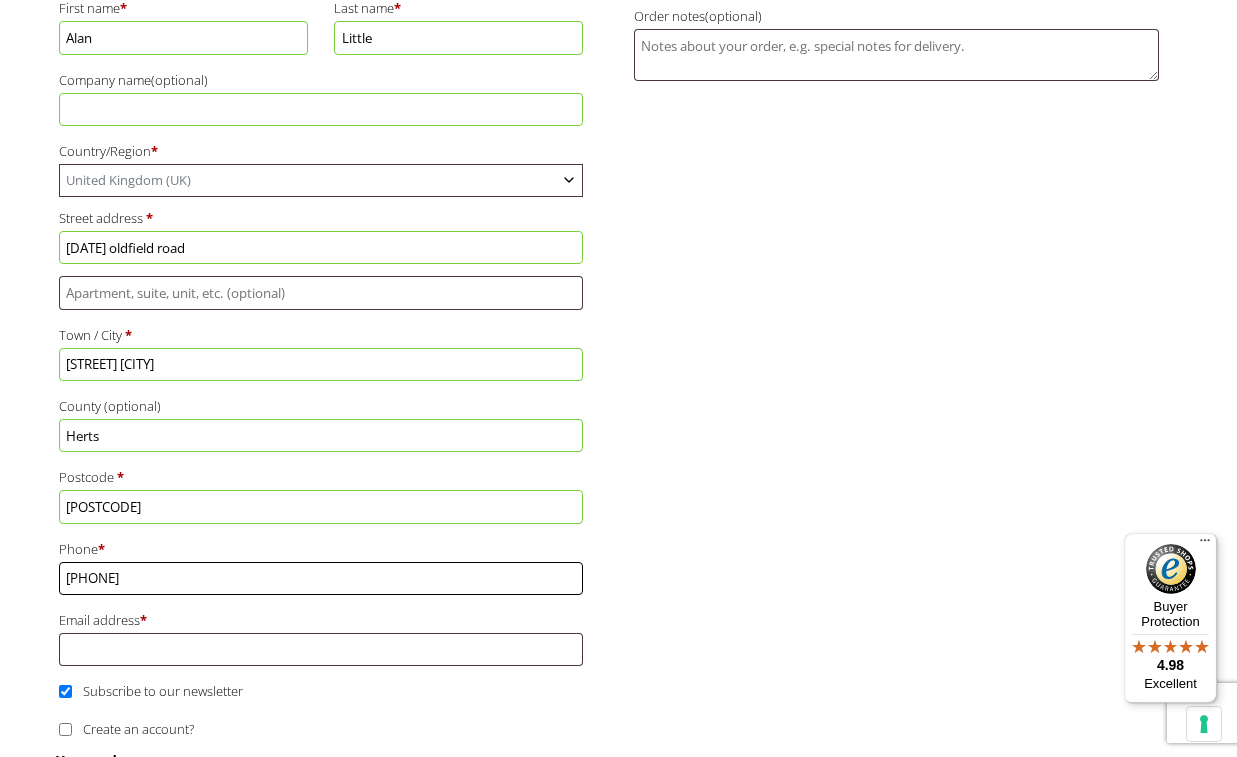 scroll, scrollTop: 779, scrollLeft: 0, axis: vertical 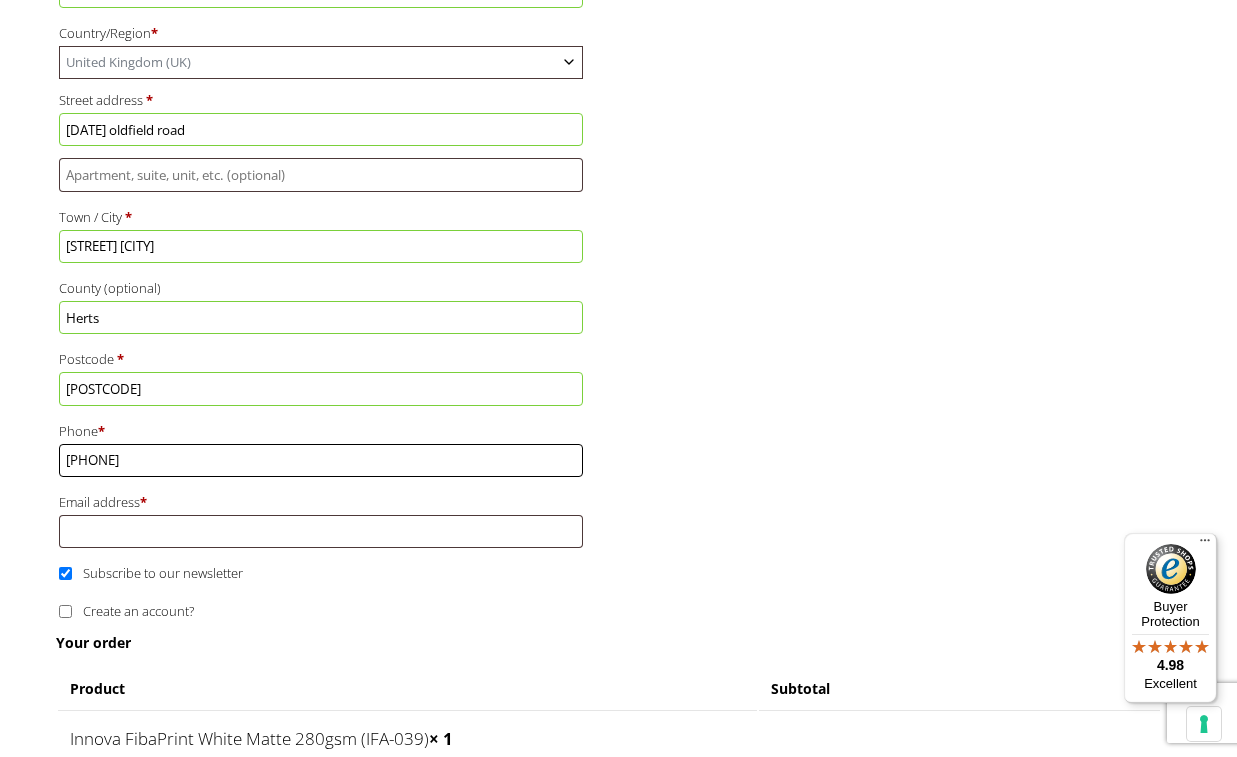 type on "[PHONE]" 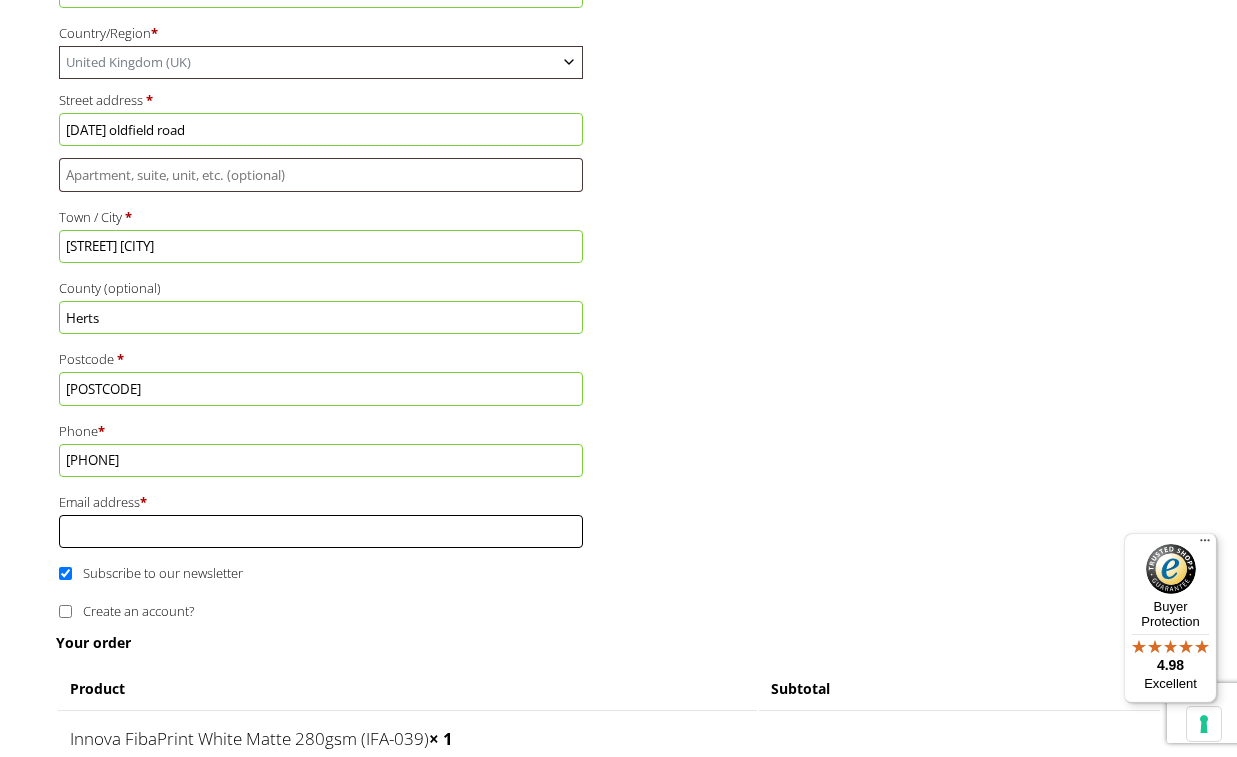 click on "Email address  *" at bounding box center [321, 531] 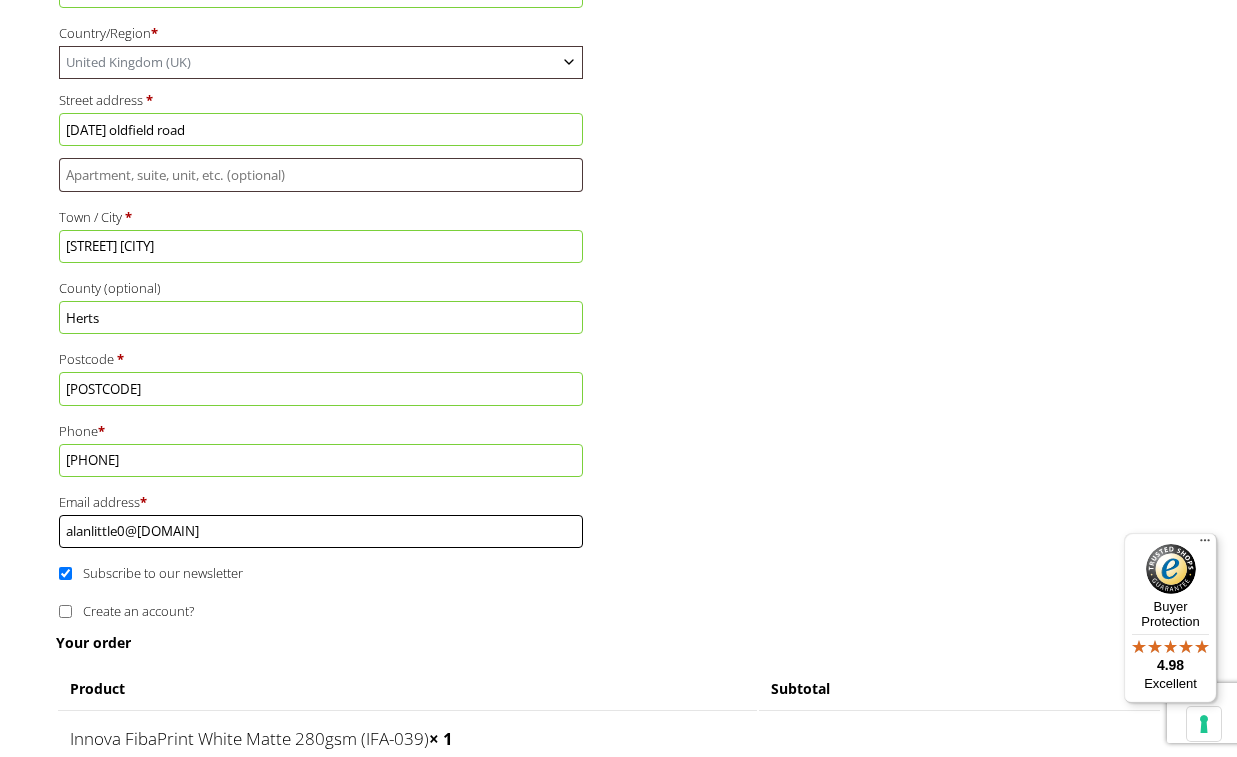 type on "[EMAIL]" 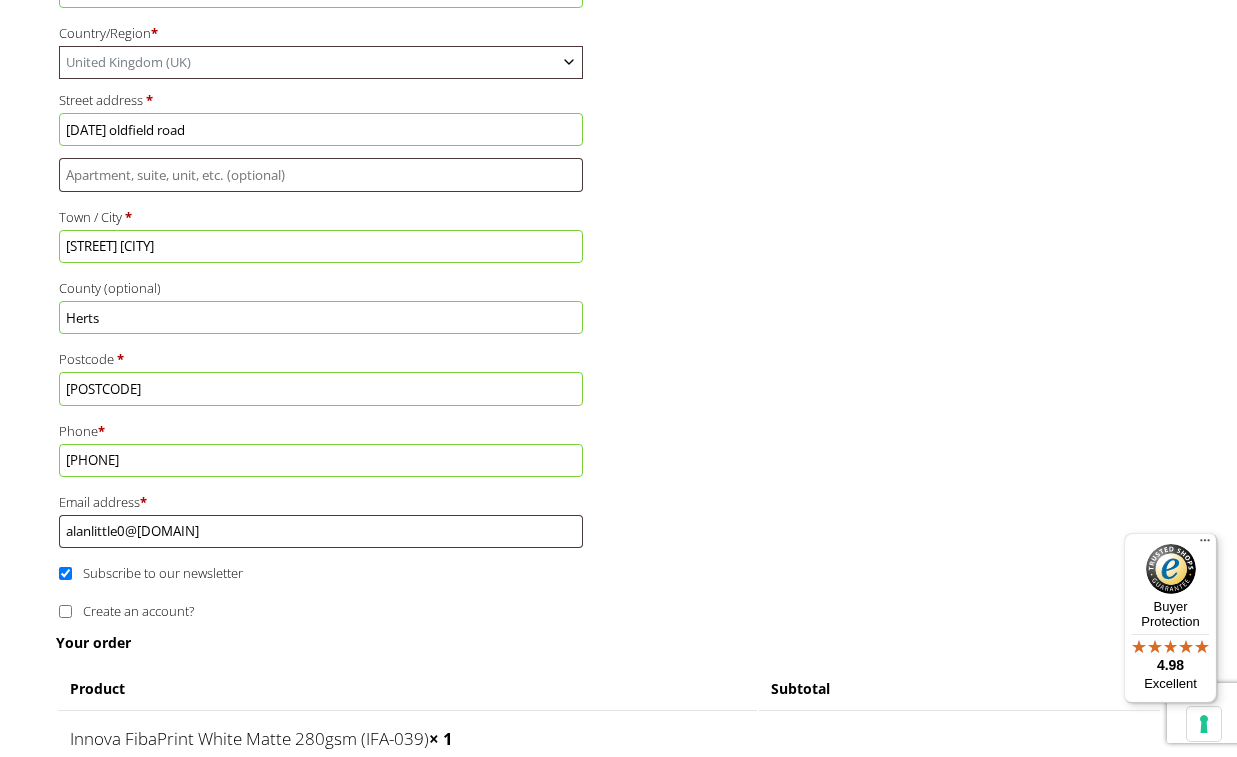 click on "Subscribe to our newsletter" at bounding box center [65, 573] 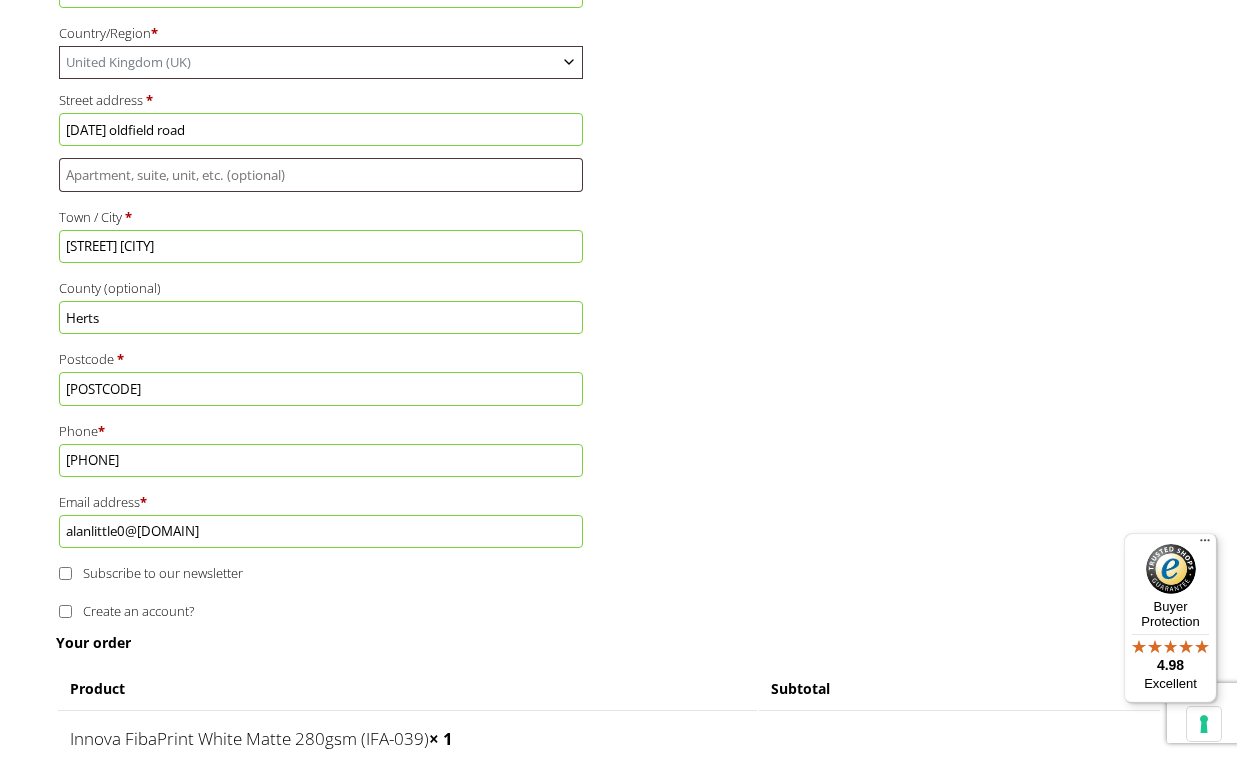 click on "Create an account?" at bounding box center (65, 611) 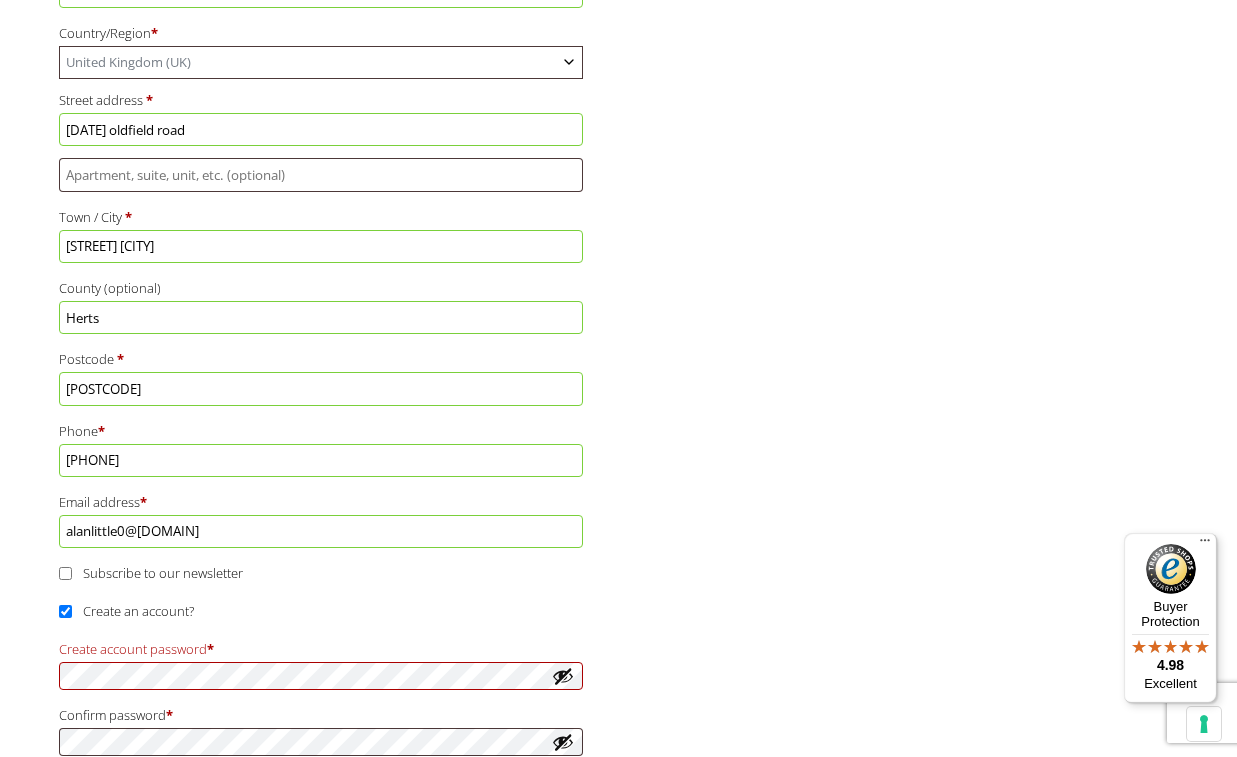 scroll, scrollTop: 813, scrollLeft: 0, axis: vertical 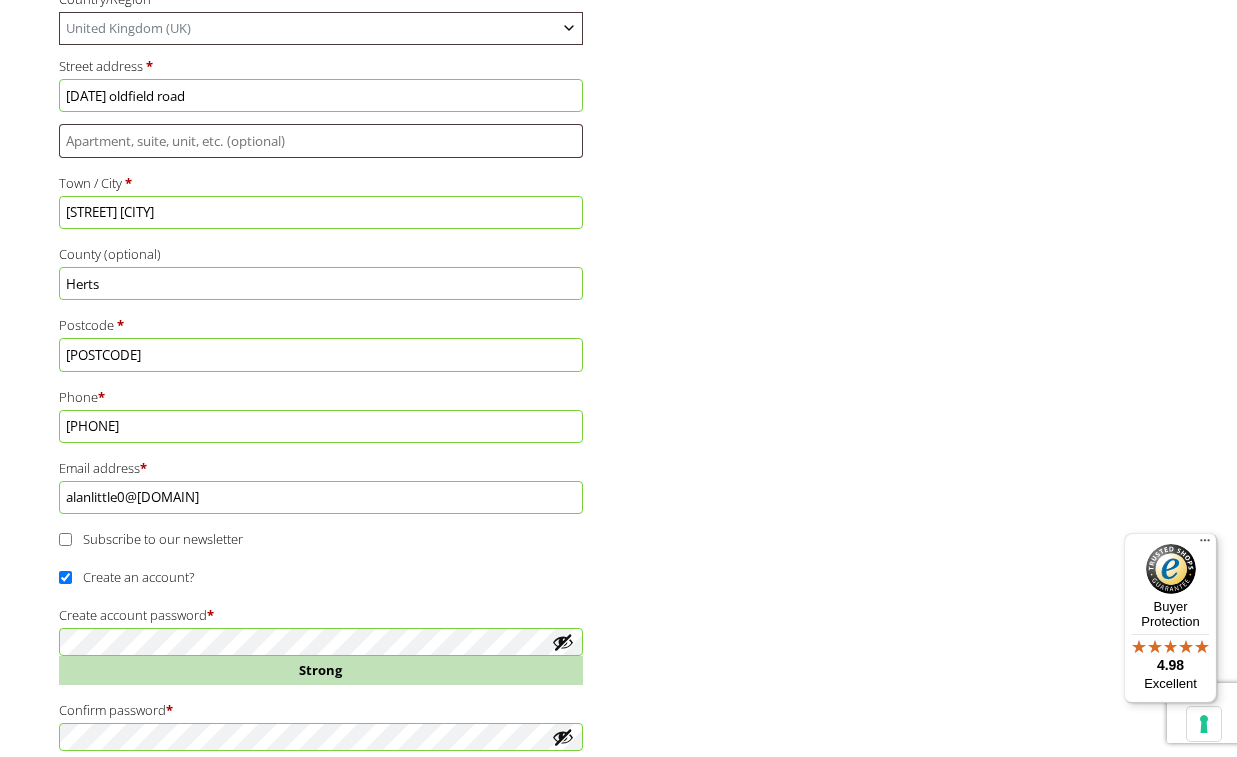 click on "Your order" at bounding box center (609, 769) 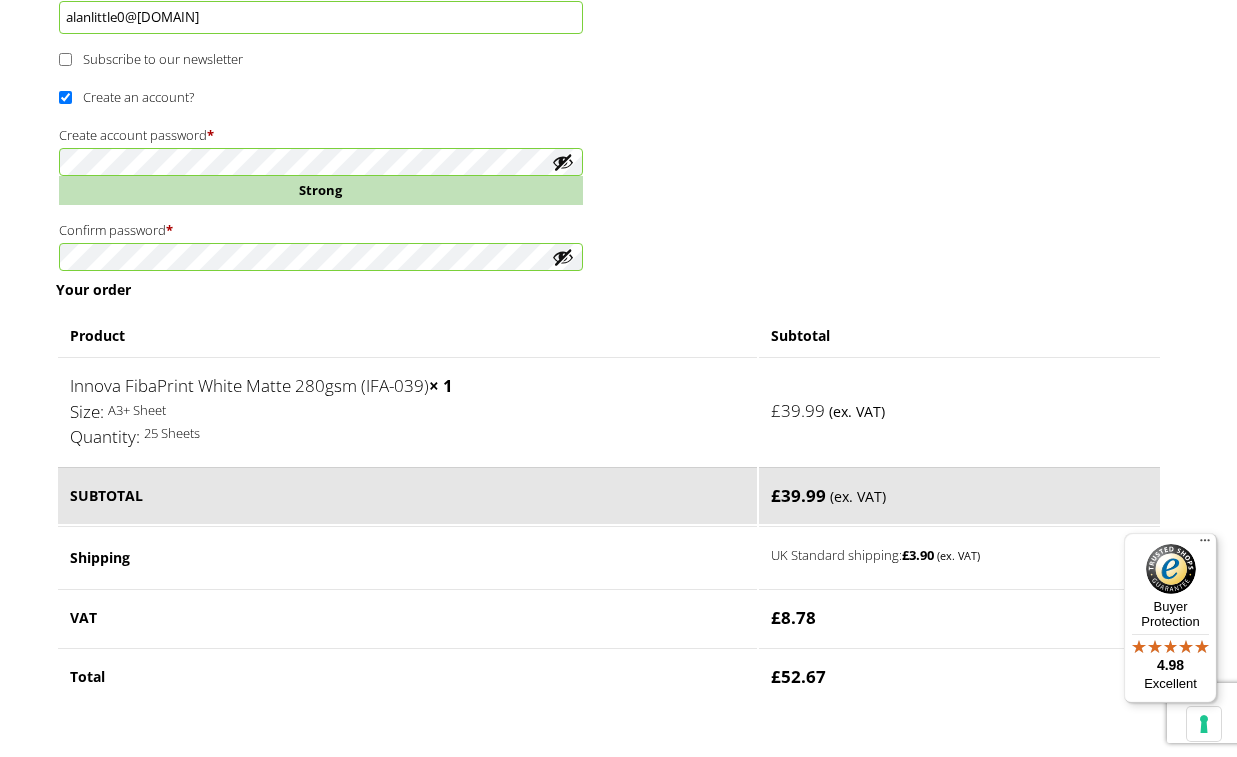 scroll, scrollTop: 1403, scrollLeft: 0, axis: vertical 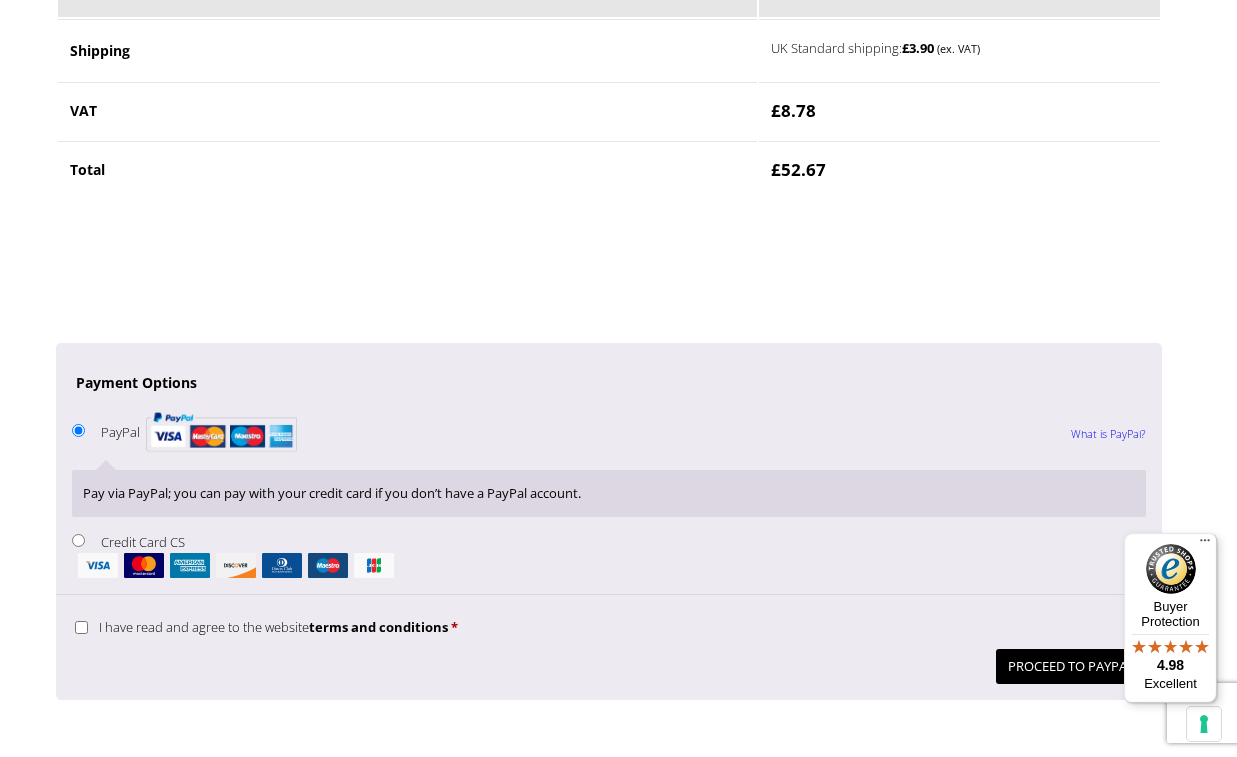 click on "Credit Card CS" at bounding box center (78, 540) 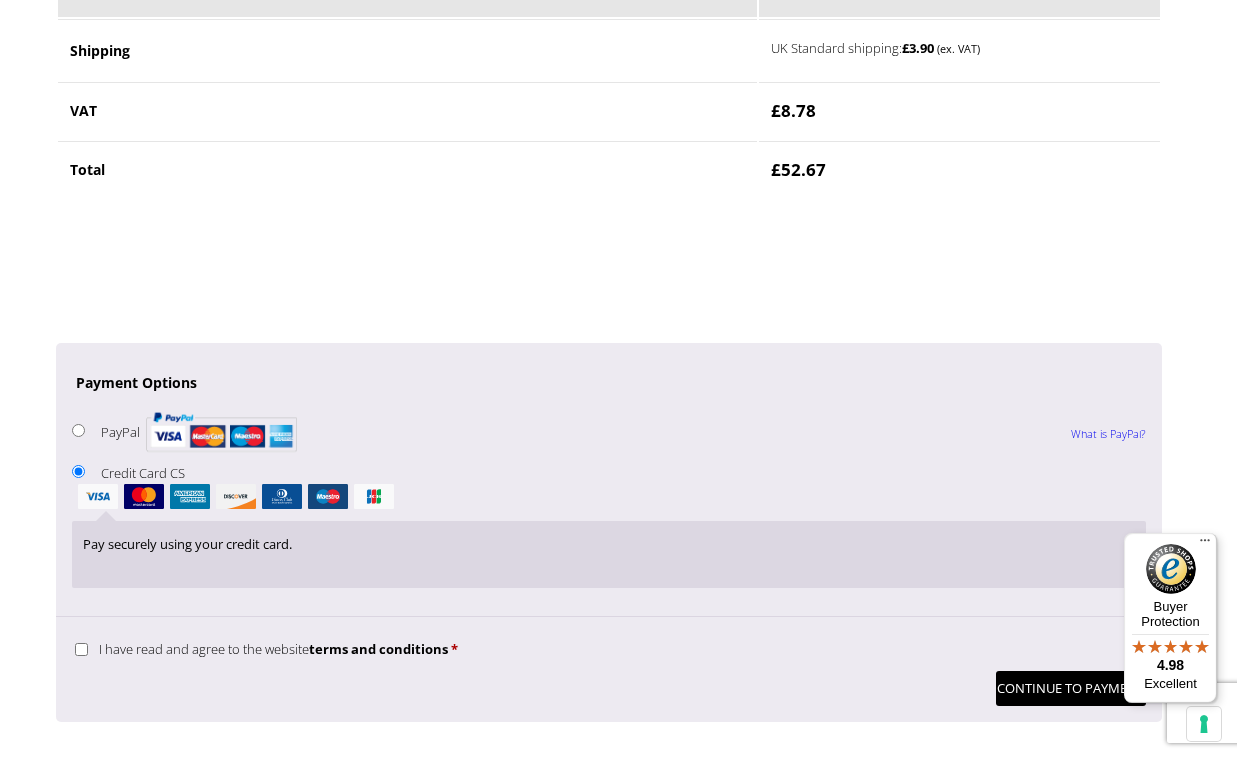 click on "I have read and agree to the website  terms and conditions   *" at bounding box center [81, 649] 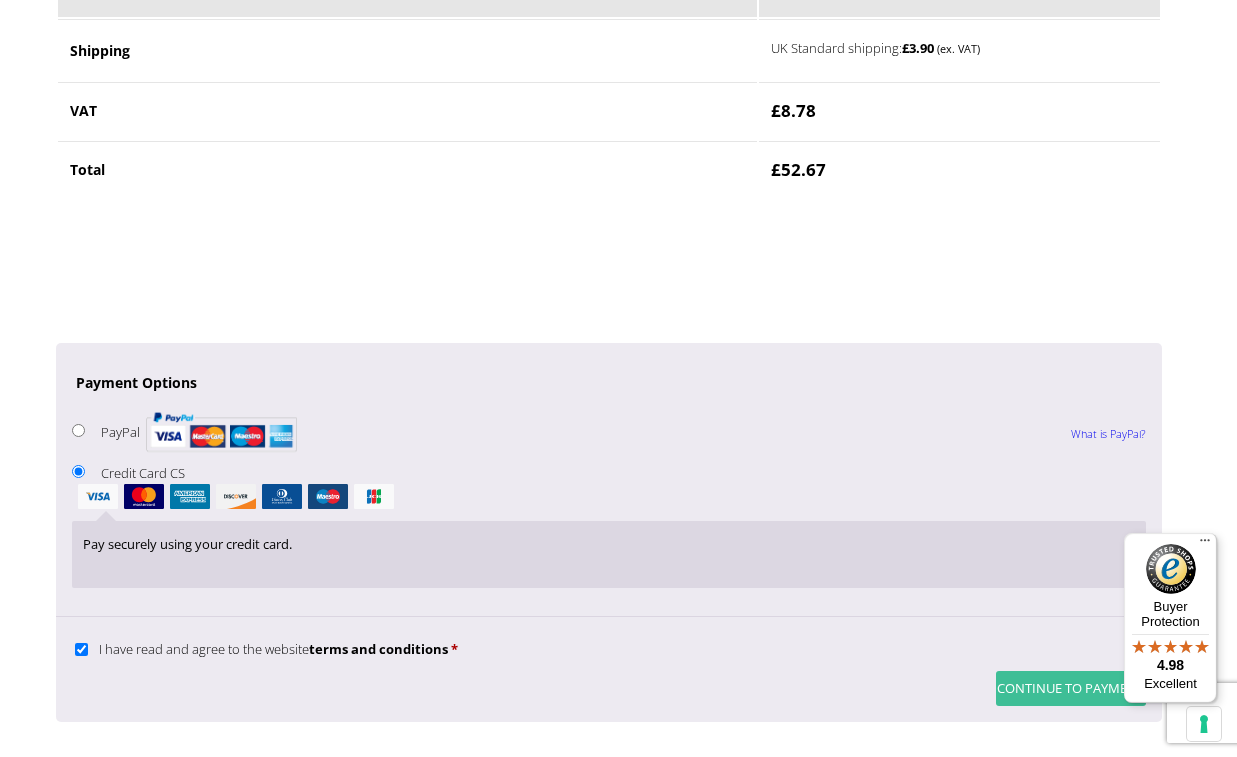 click on "Continue to Payment" at bounding box center (1071, 688) 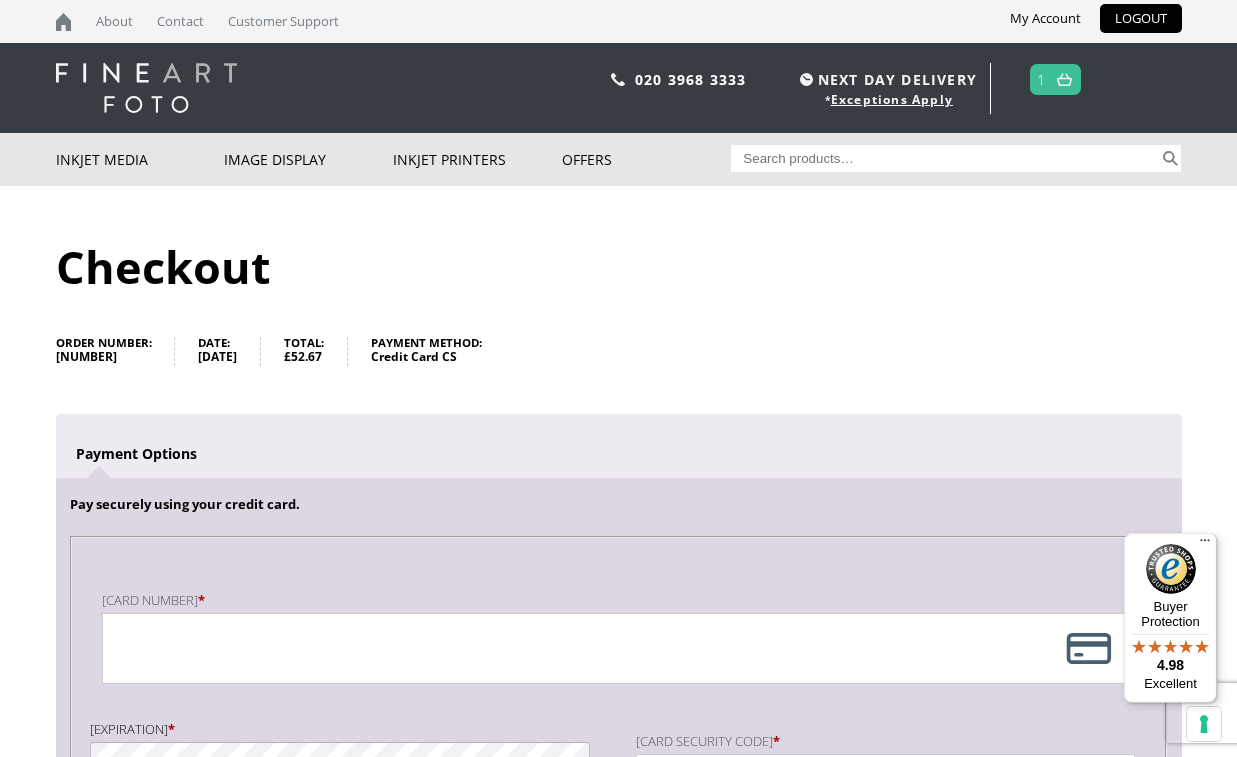 scroll, scrollTop: 0, scrollLeft: 0, axis: both 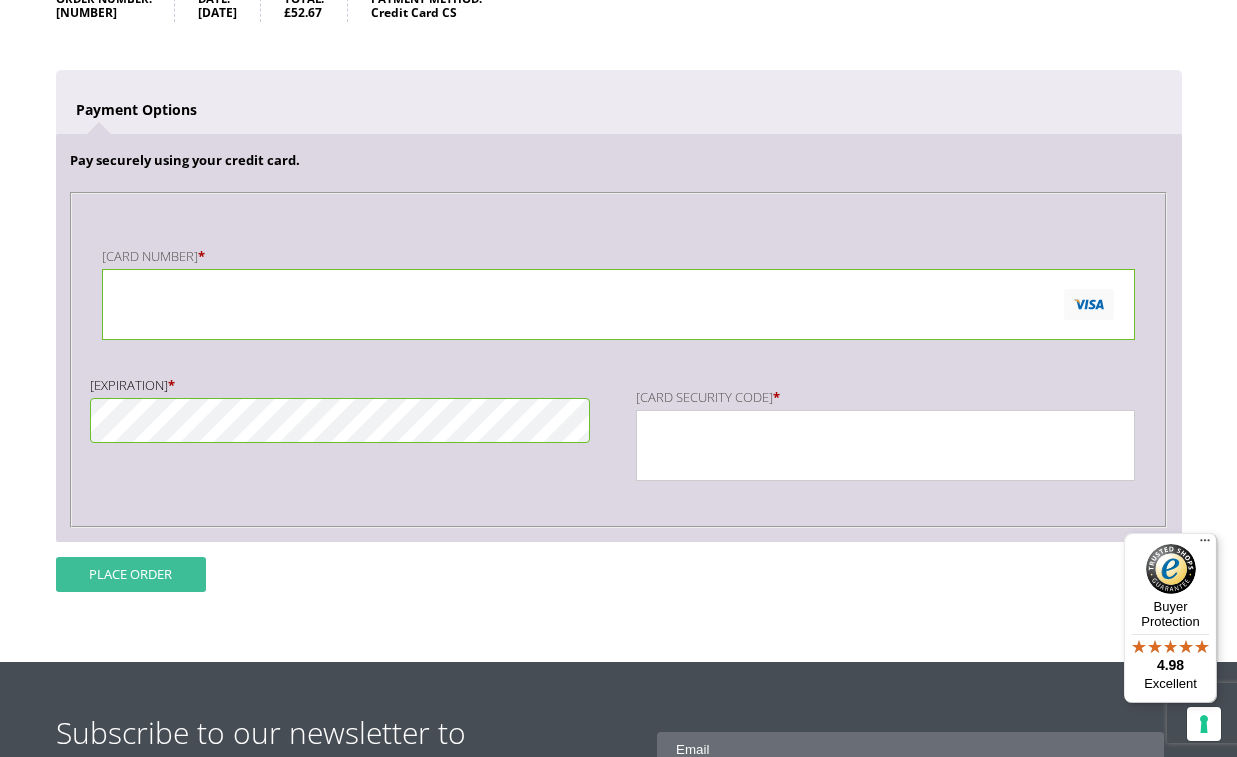 click on "Place order" at bounding box center (131, 574) 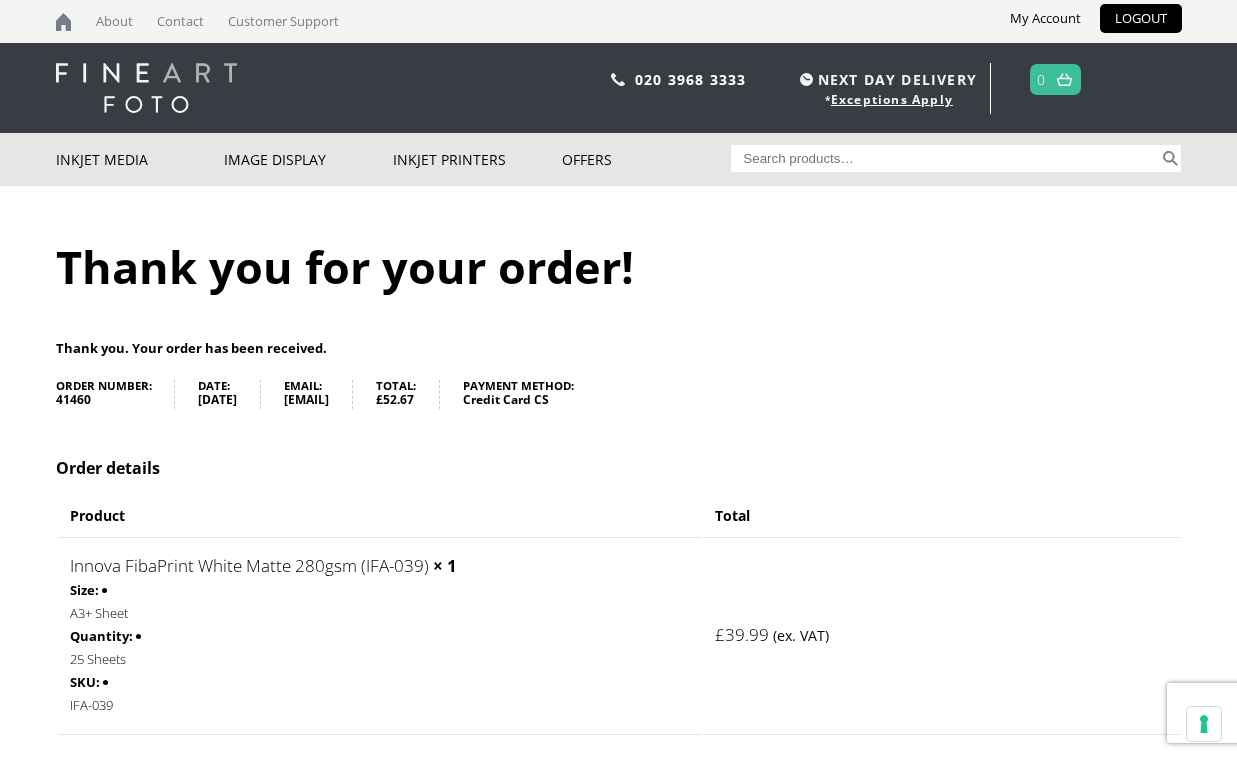 scroll, scrollTop: 0, scrollLeft: 0, axis: both 